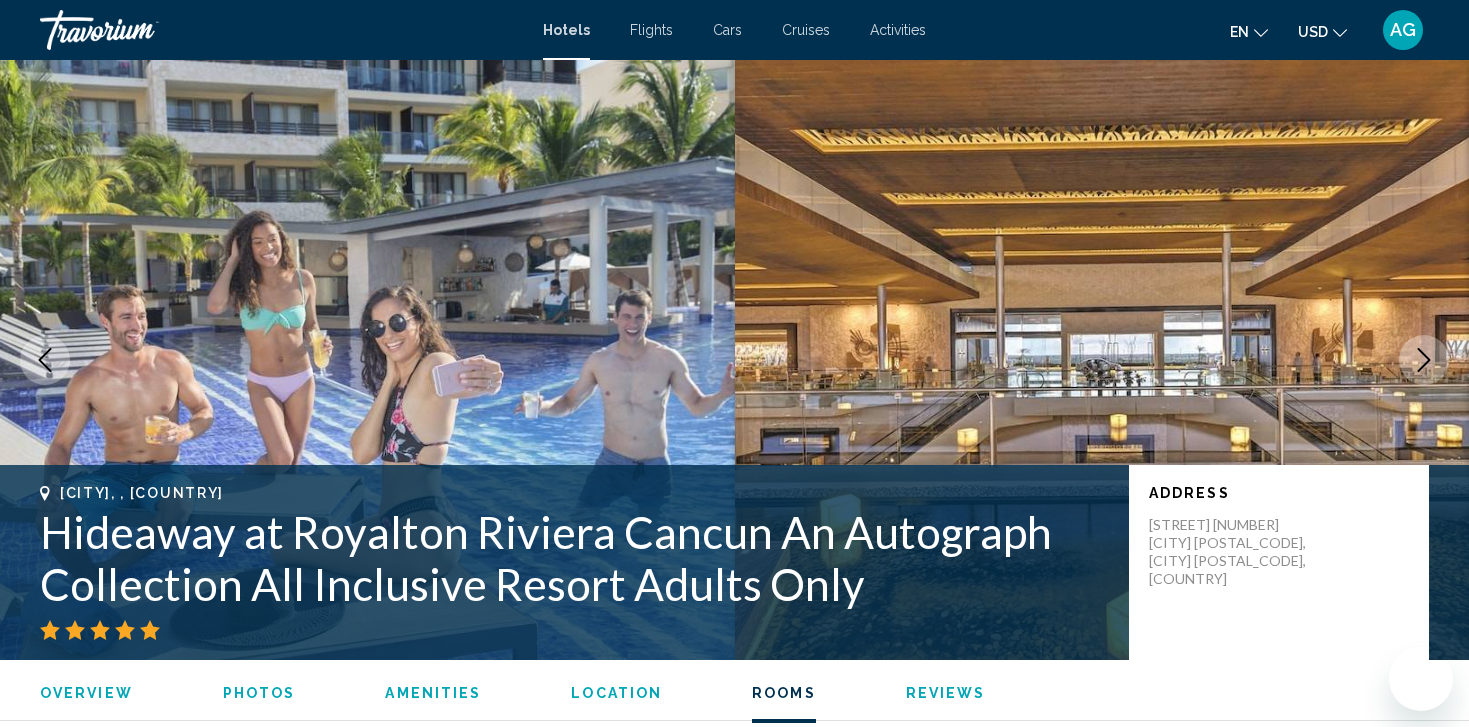 scroll, scrollTop: 6422, scrollLeft: 0, axis: vertical 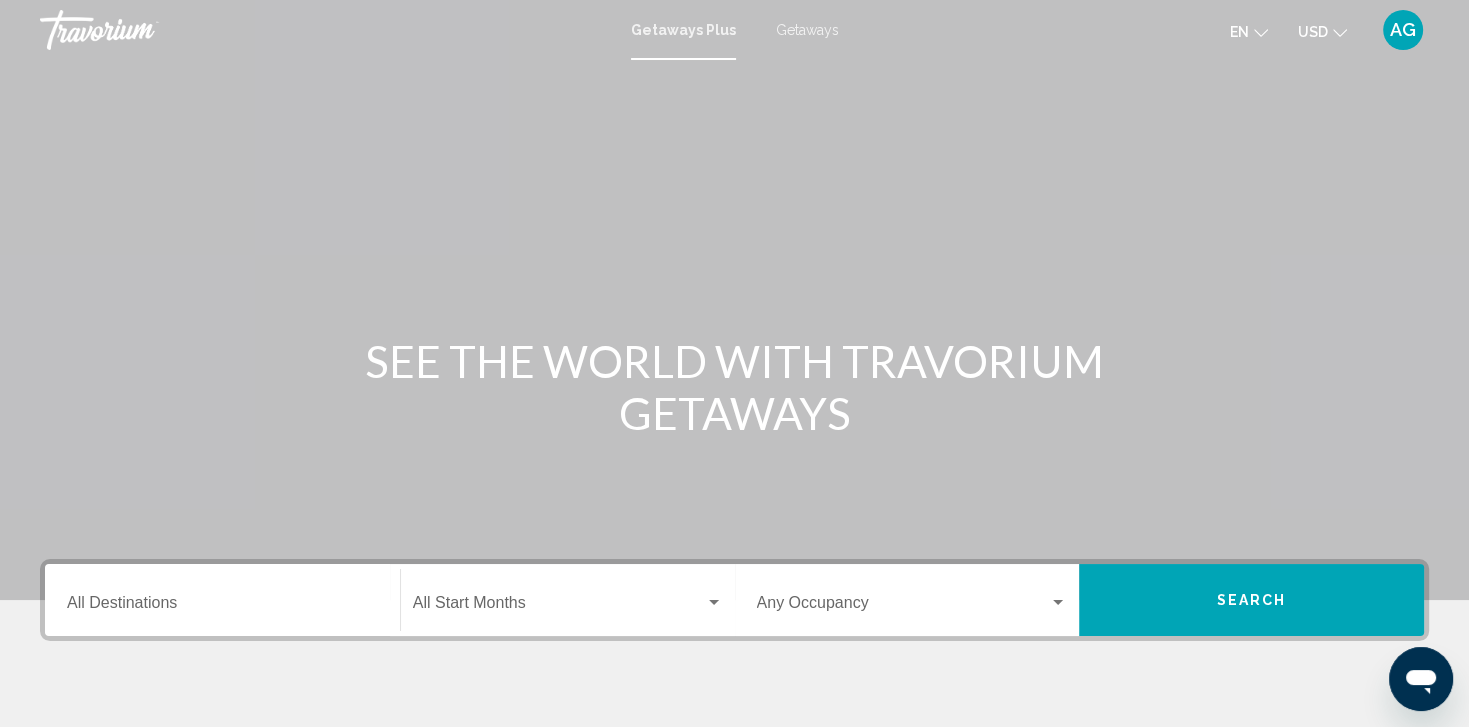 click on "Destination All Destinations" at bounding box center [222, 607] 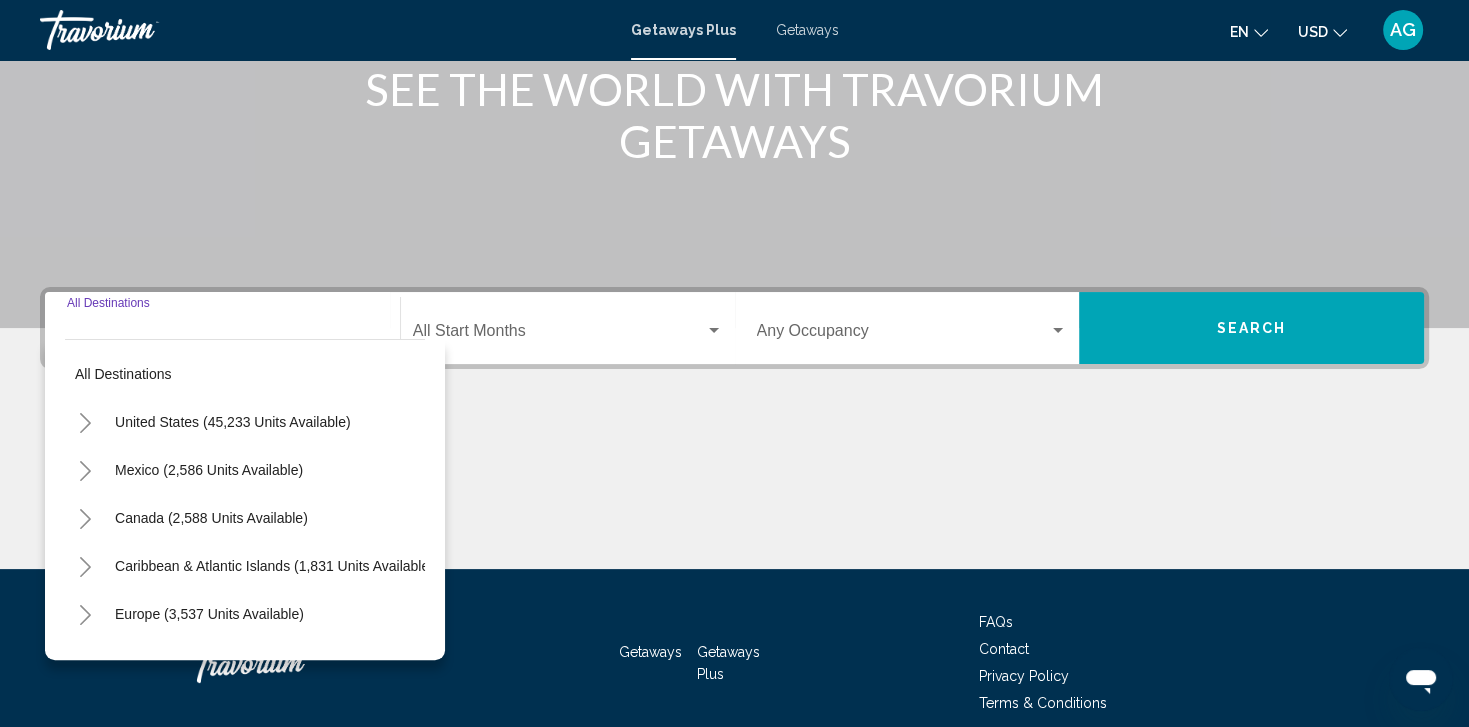 scroll, scrollTop: 358, scrollLeft: 0, axis: vertical 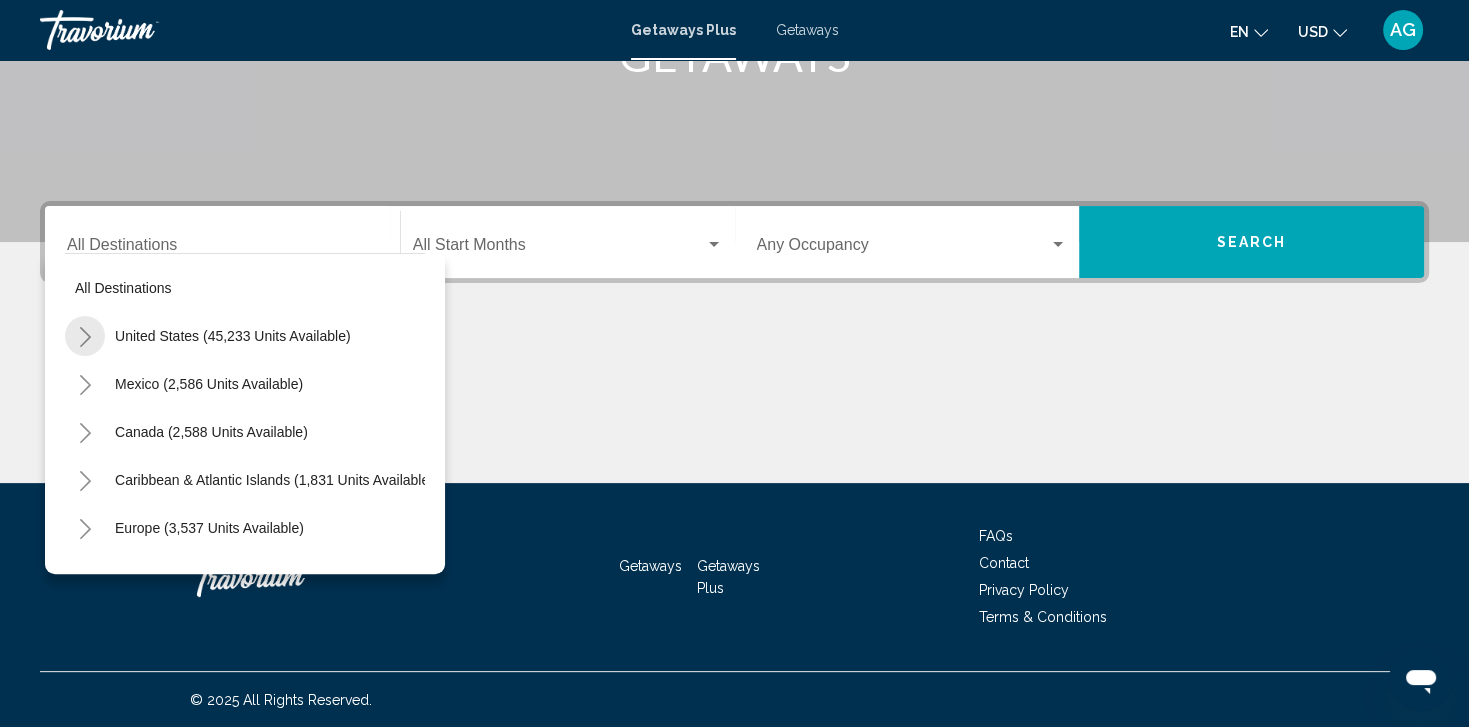 click 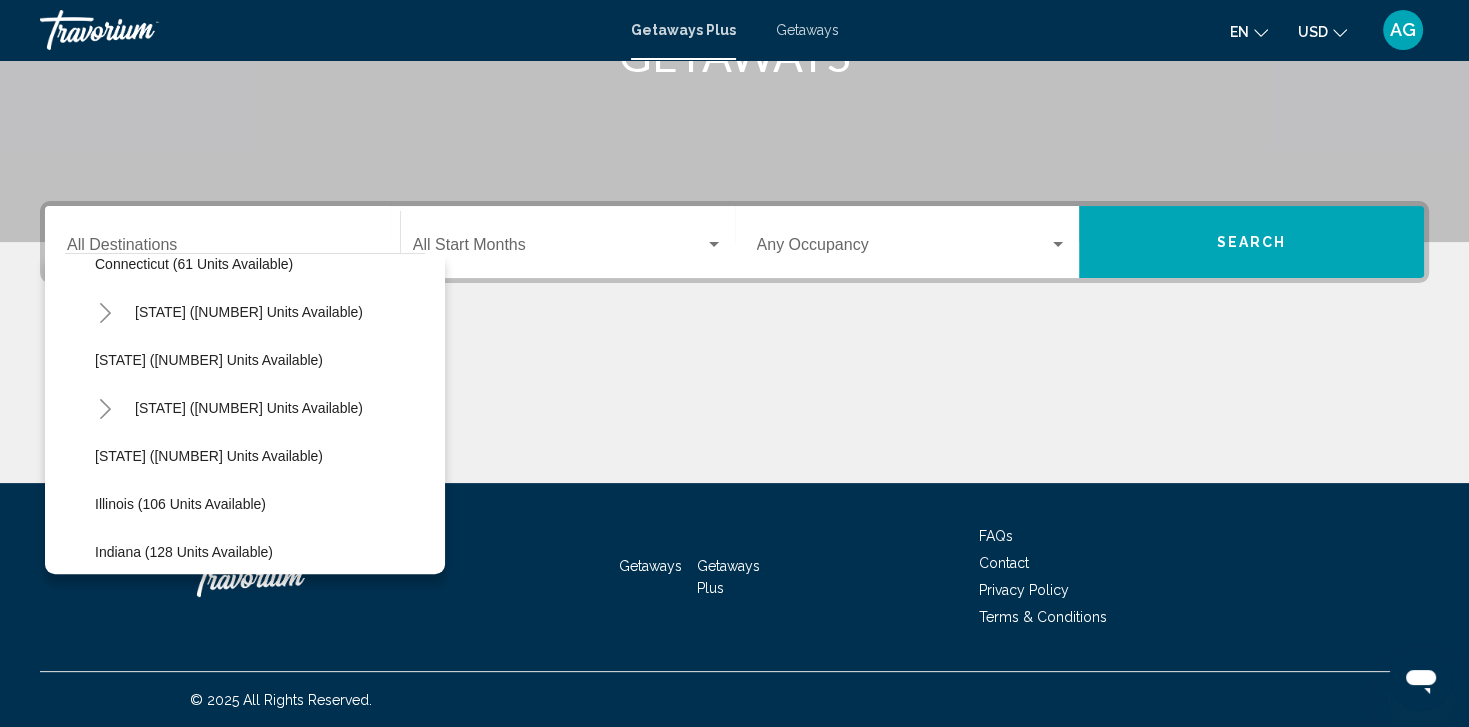 scroll, scrollTop: 320, scrollLeft: 0, axis: vertical 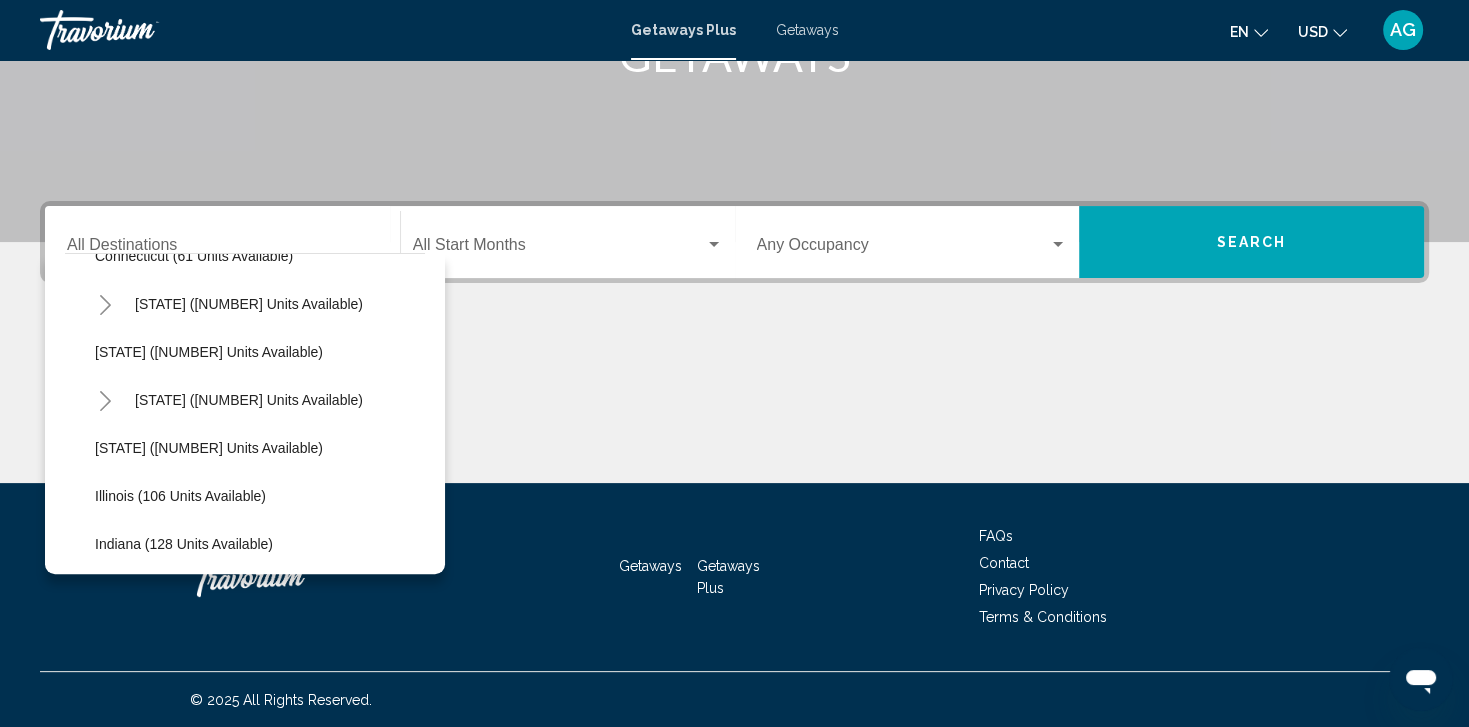 click 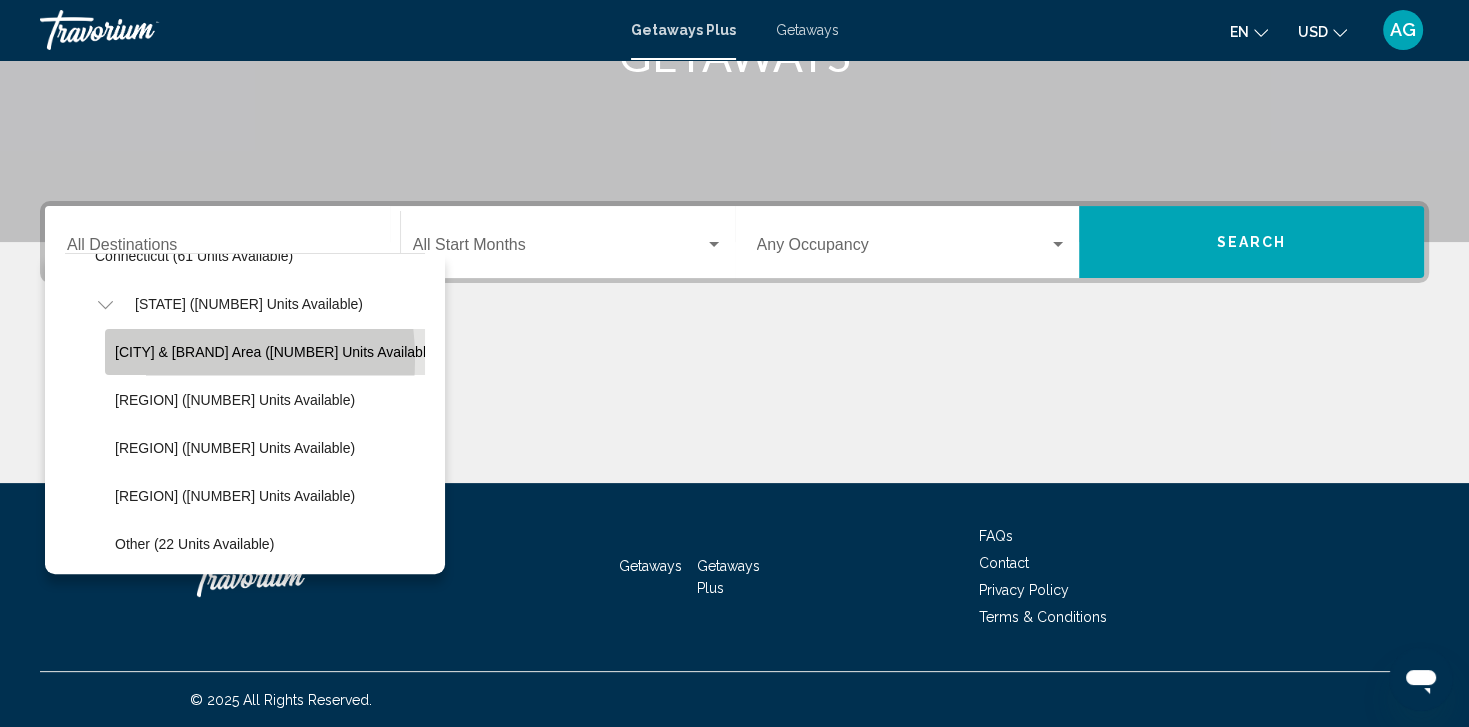 click on "Orlando & Disney Area (10,975 units available)" 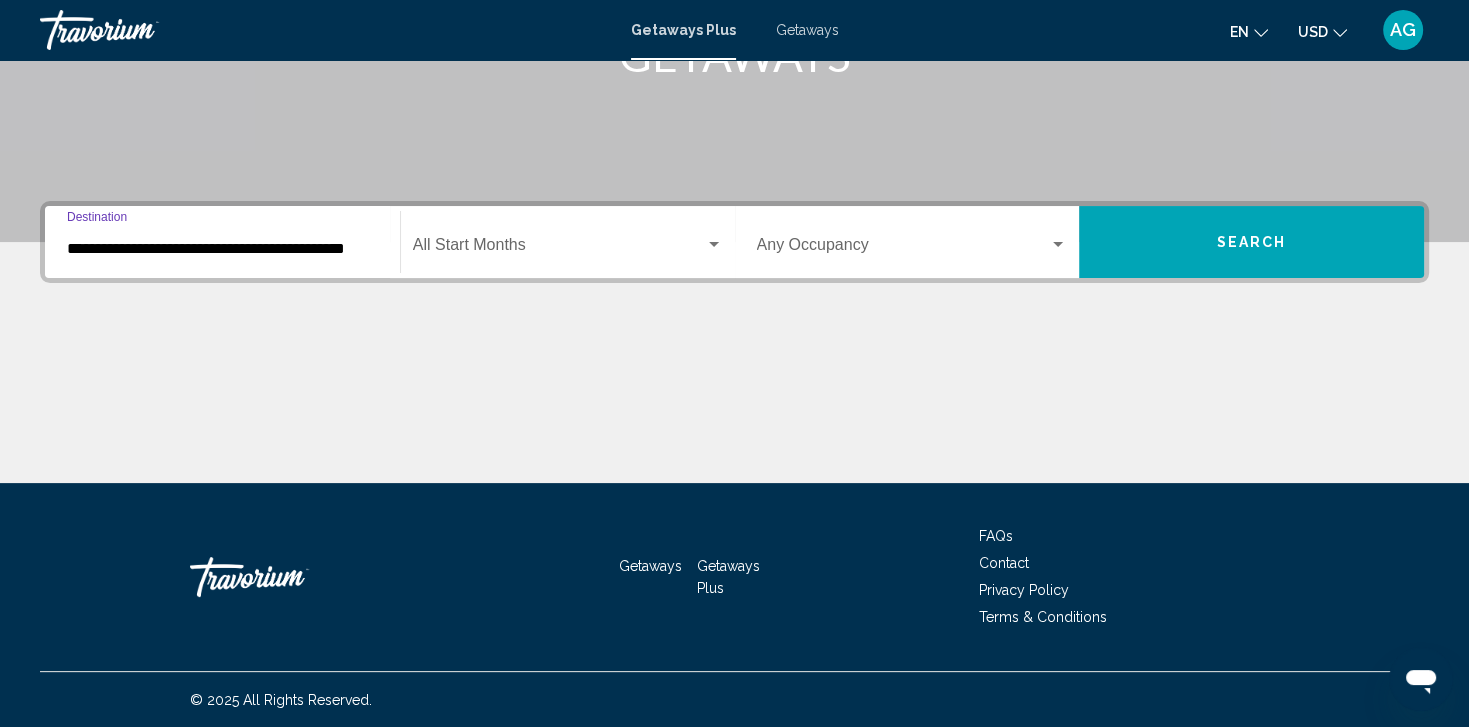 click on "Start Month All Start Months" 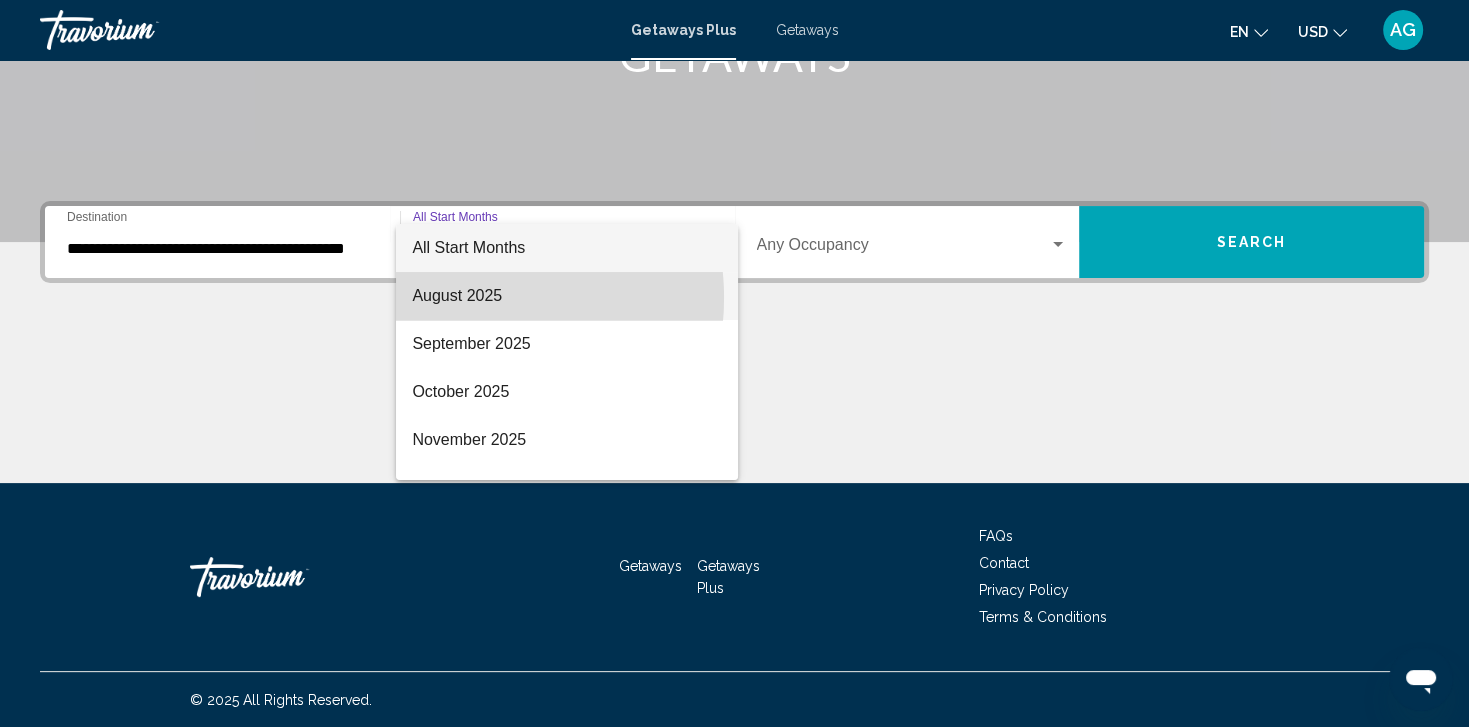 click on "August 2025" at bounding box center (567, 296) 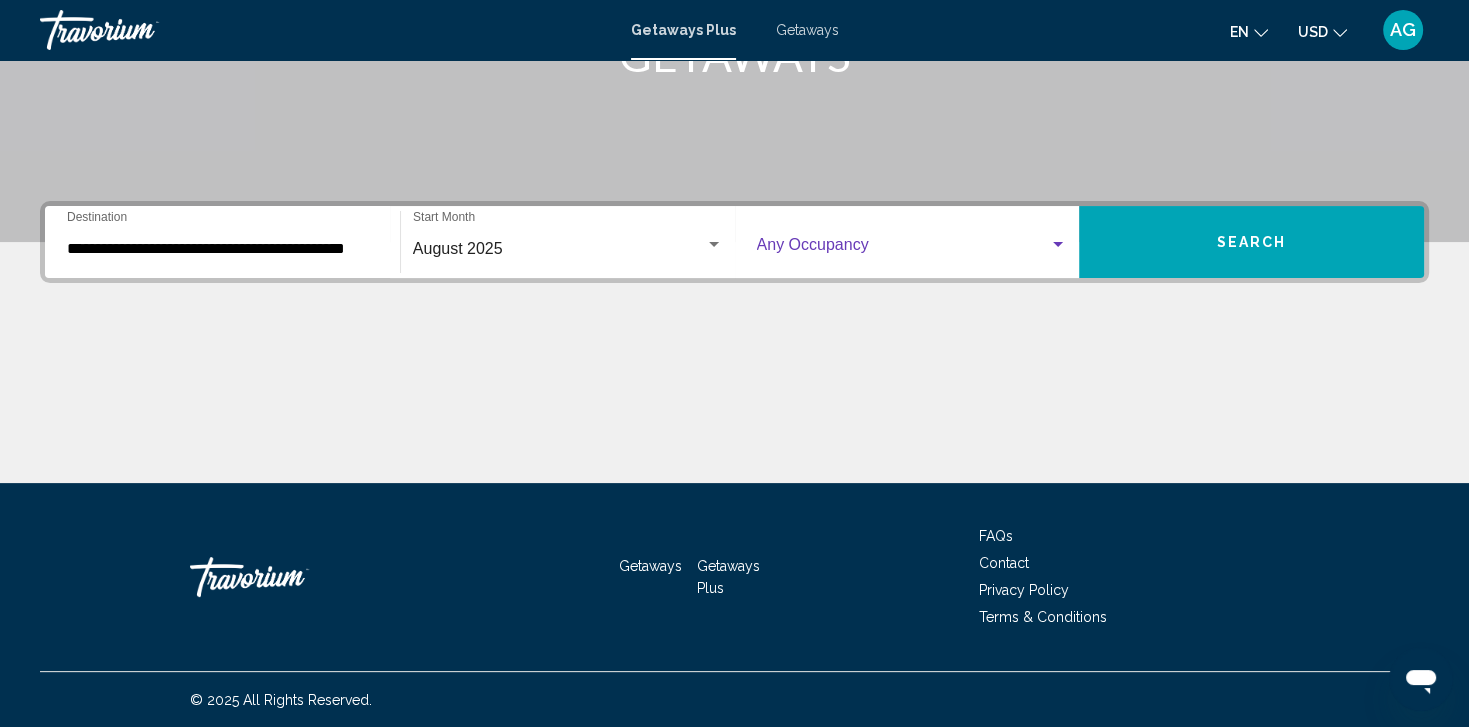 click at bounding box center (903, 249) 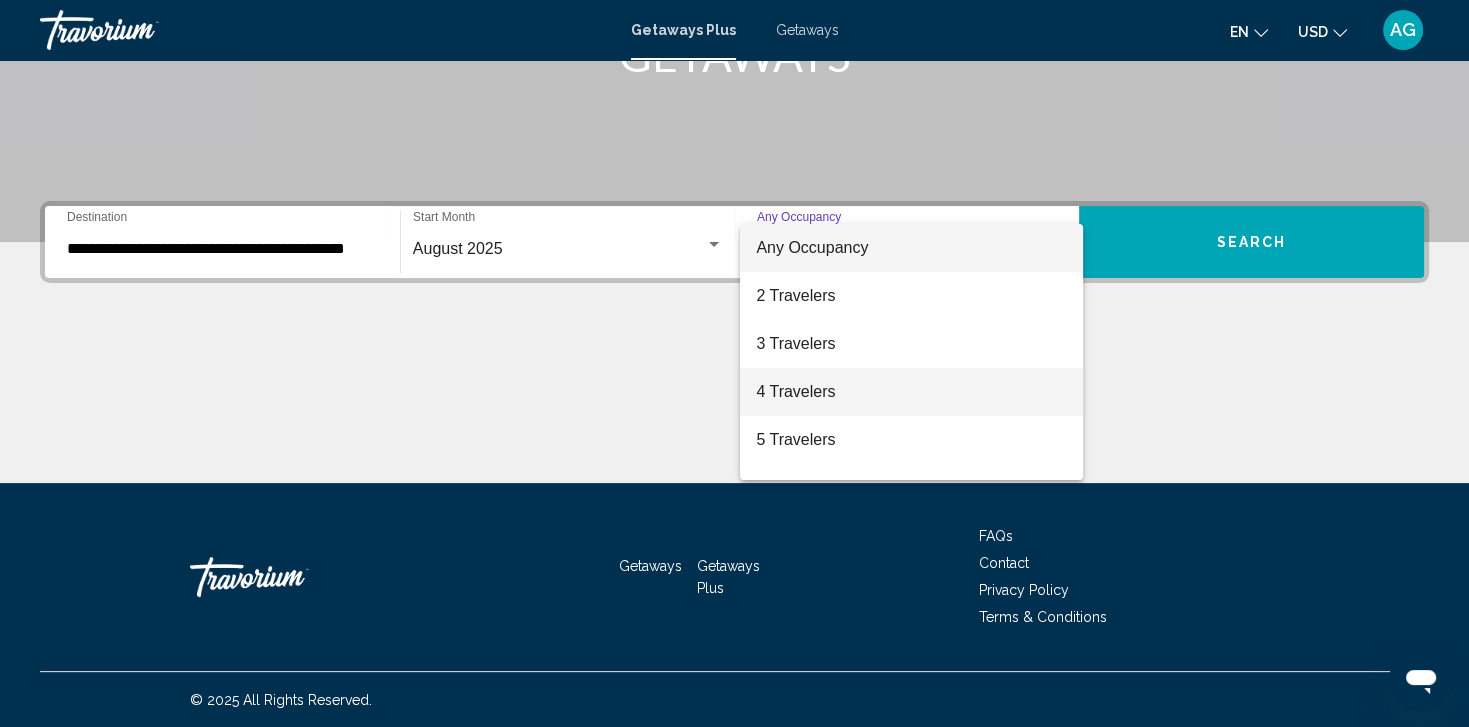 click on "4 Travelers" at bounding box center (911, 392) 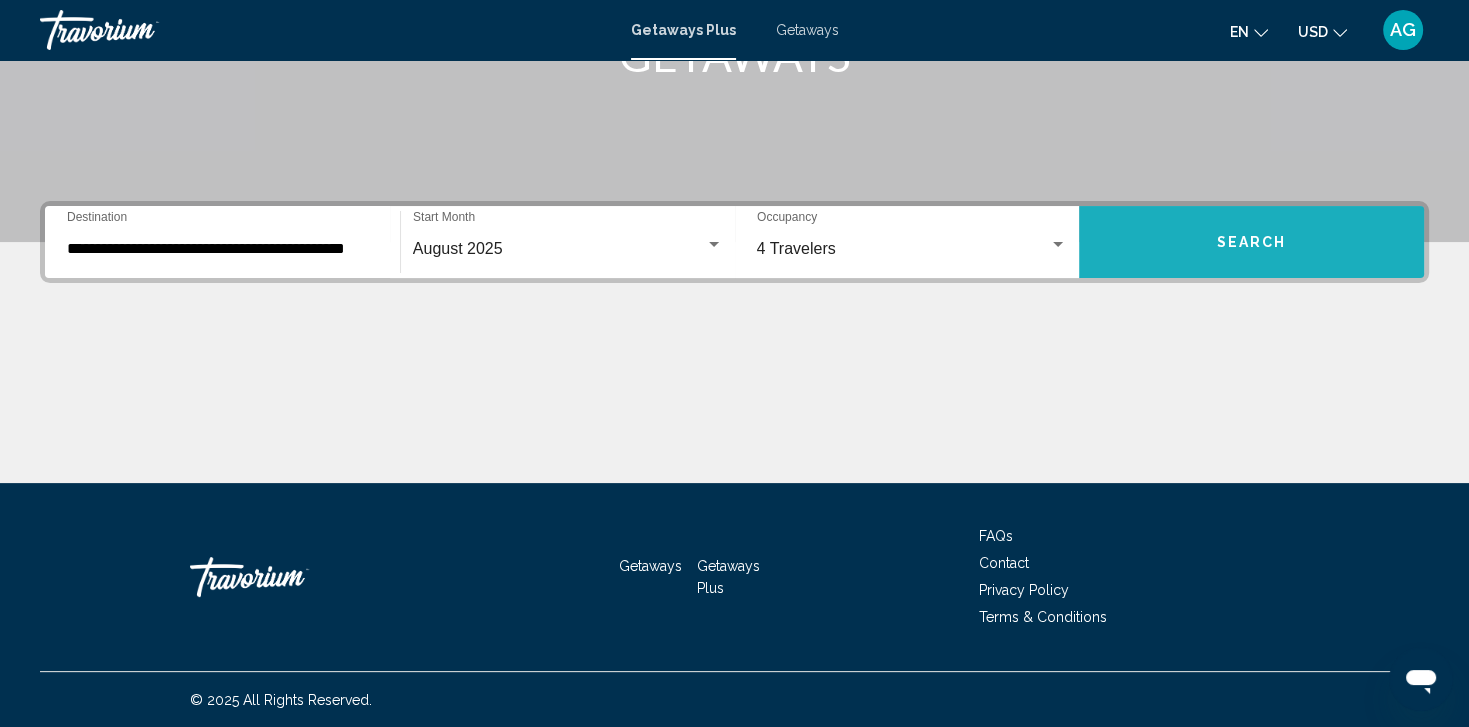 click on "Search" at bounding box center (1252, 241) 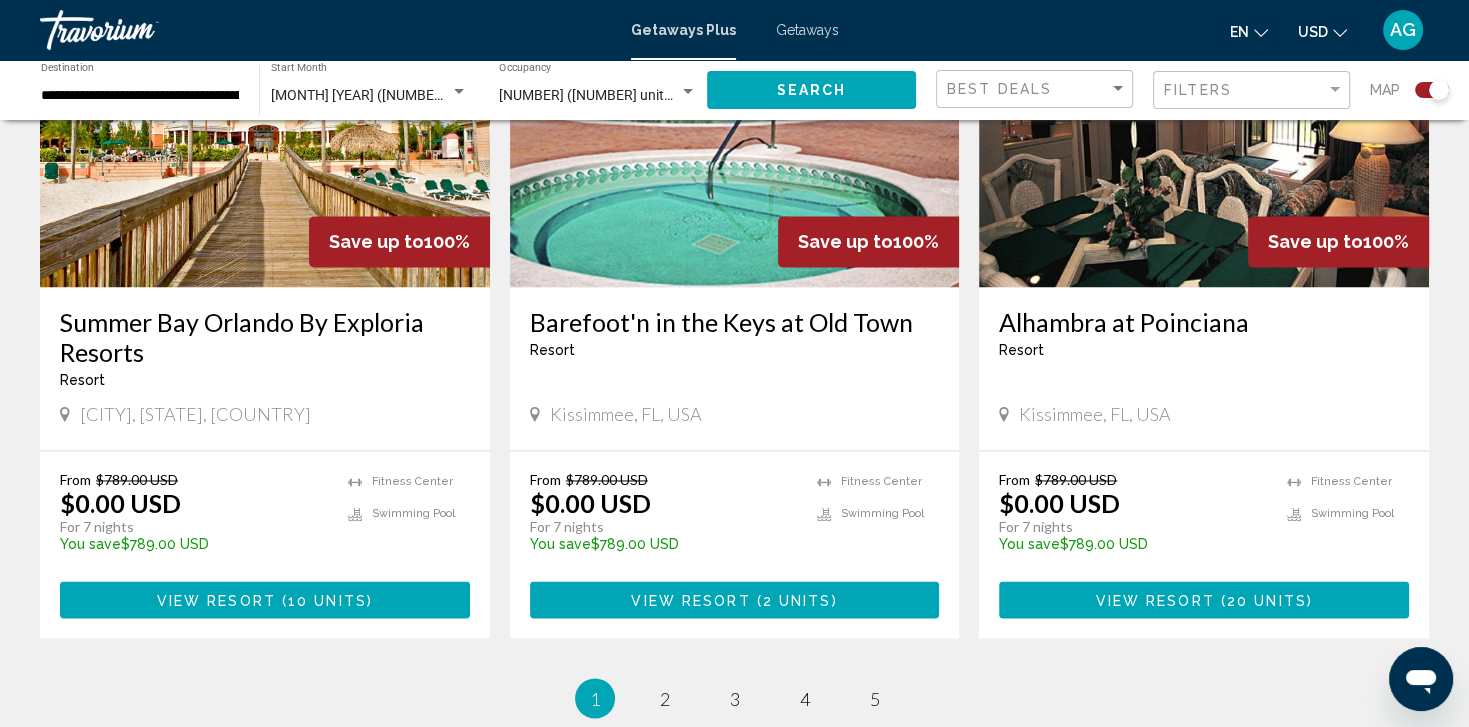 scroll, scrollTop: 3000, scrollLeft: 0, axis: vertical 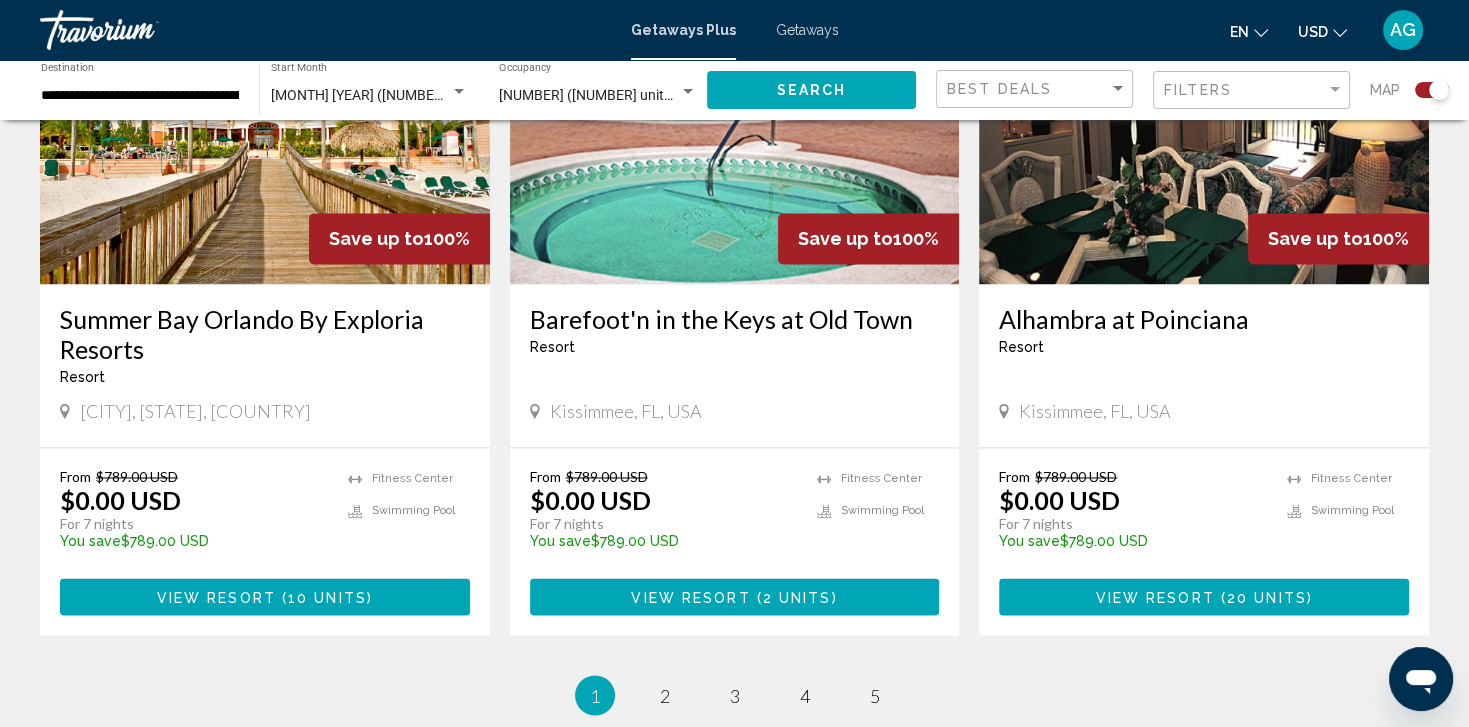 click at bounding box center [265, 124] 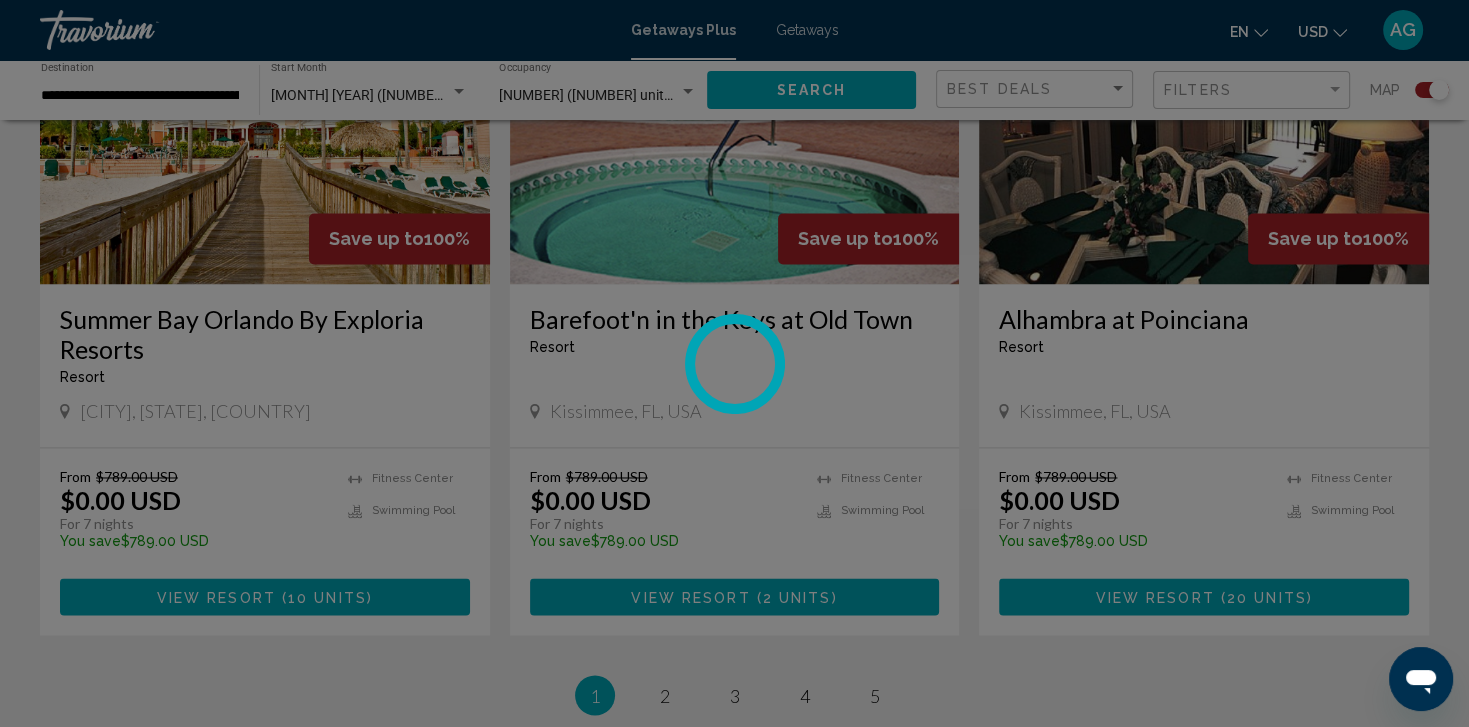 click at bounding box center [734, 363] 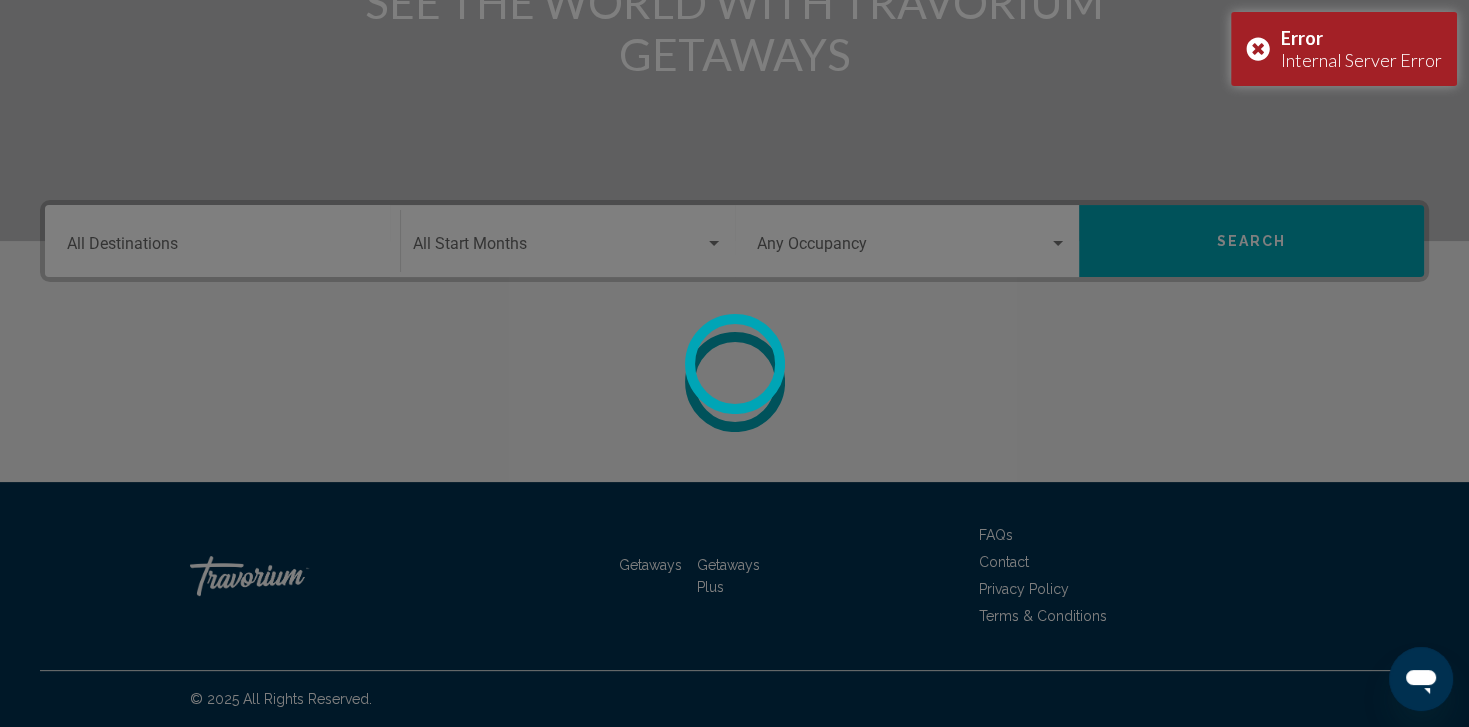 scroll, scrollTop: 0, scrollLeft: 0, axis: both 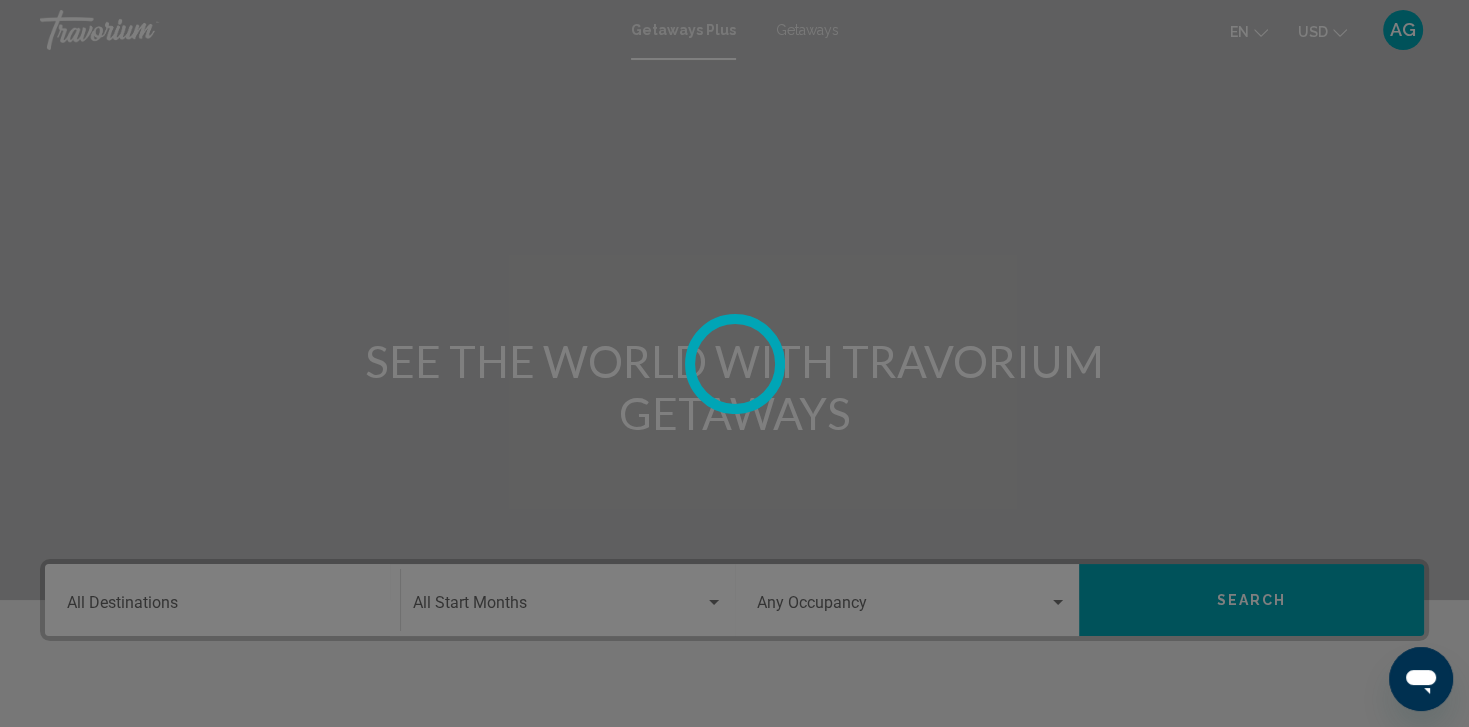 click at bounding box center (734, 363) 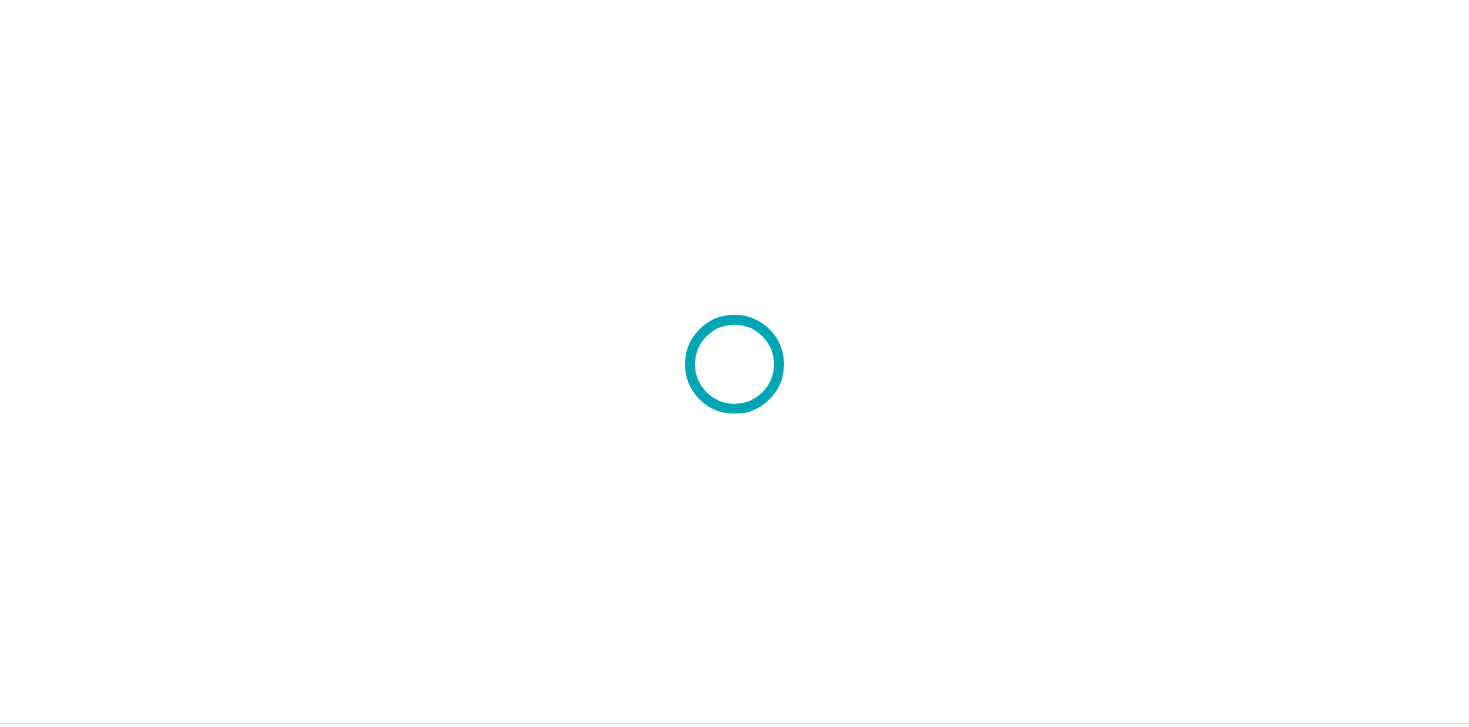 scroll, scrollTop: 0, scrollLeft: 0, axis: both 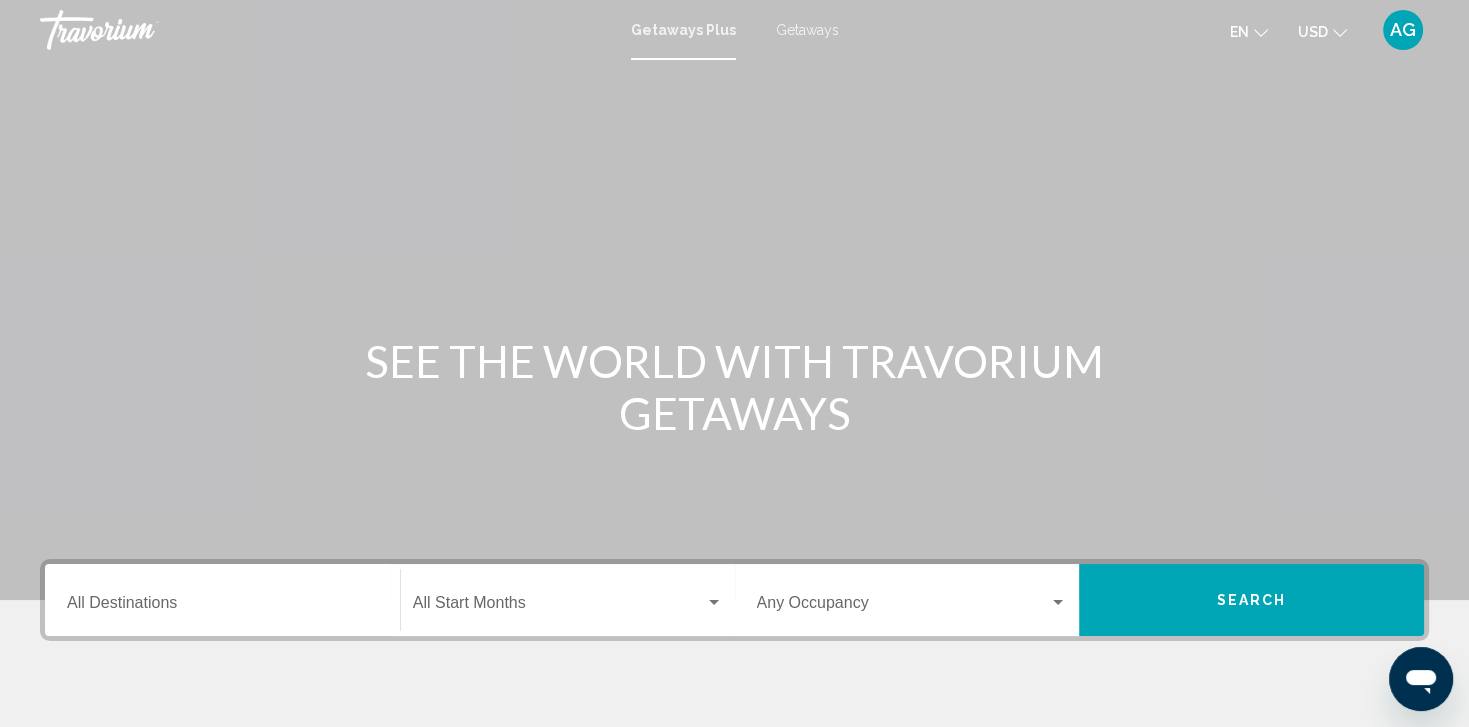 click on "Getaways" at bounding box center [807, 30] 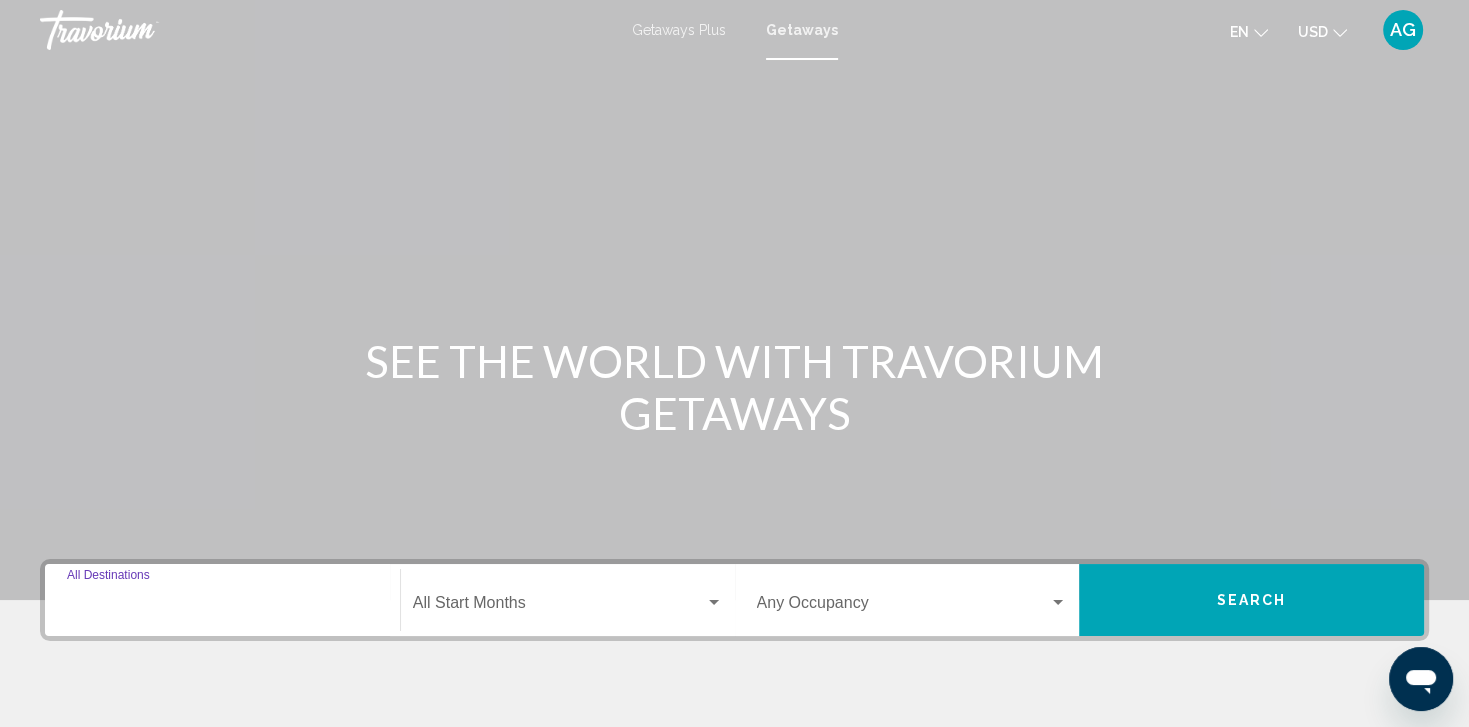 click on "Destination All Destinations" at bounding box center [222, 607] 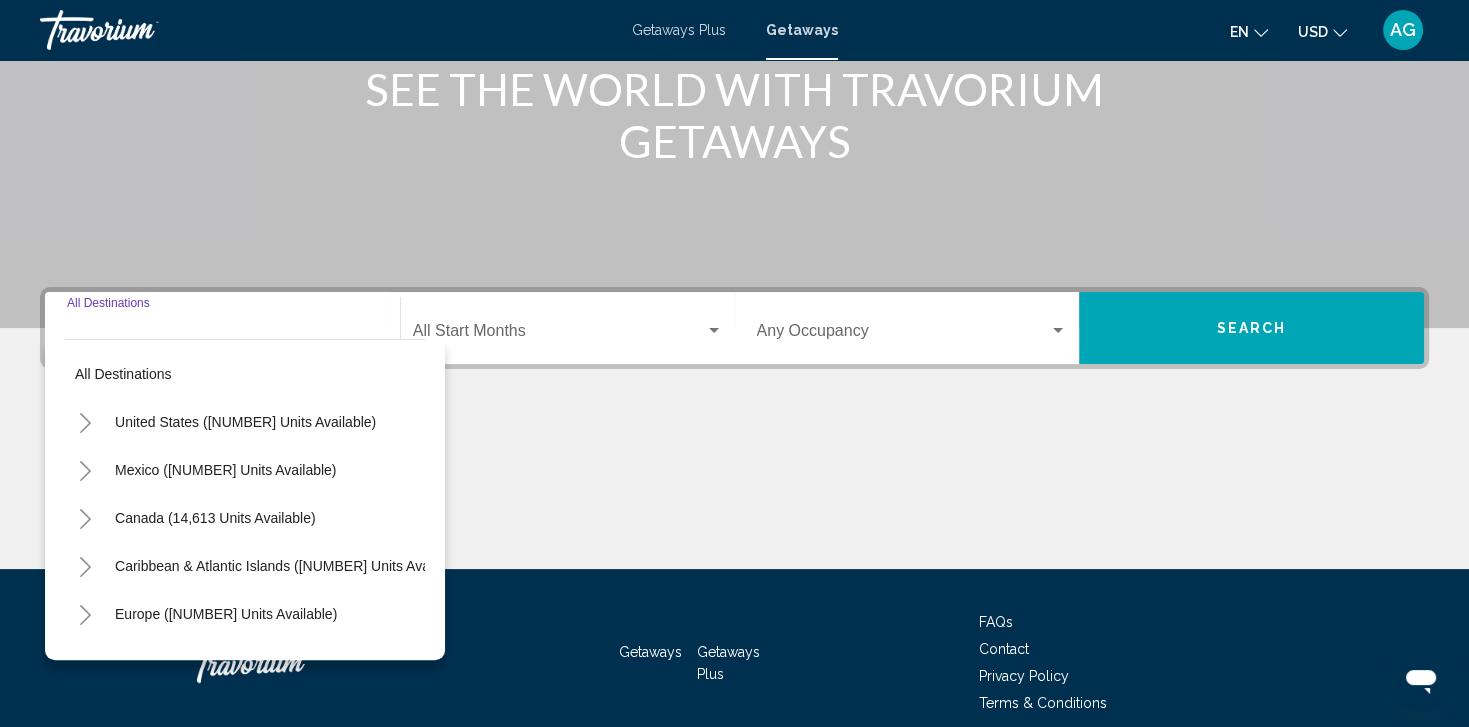 scroll, scrollTop: 358, scrollLeft: 0, axis: vertical 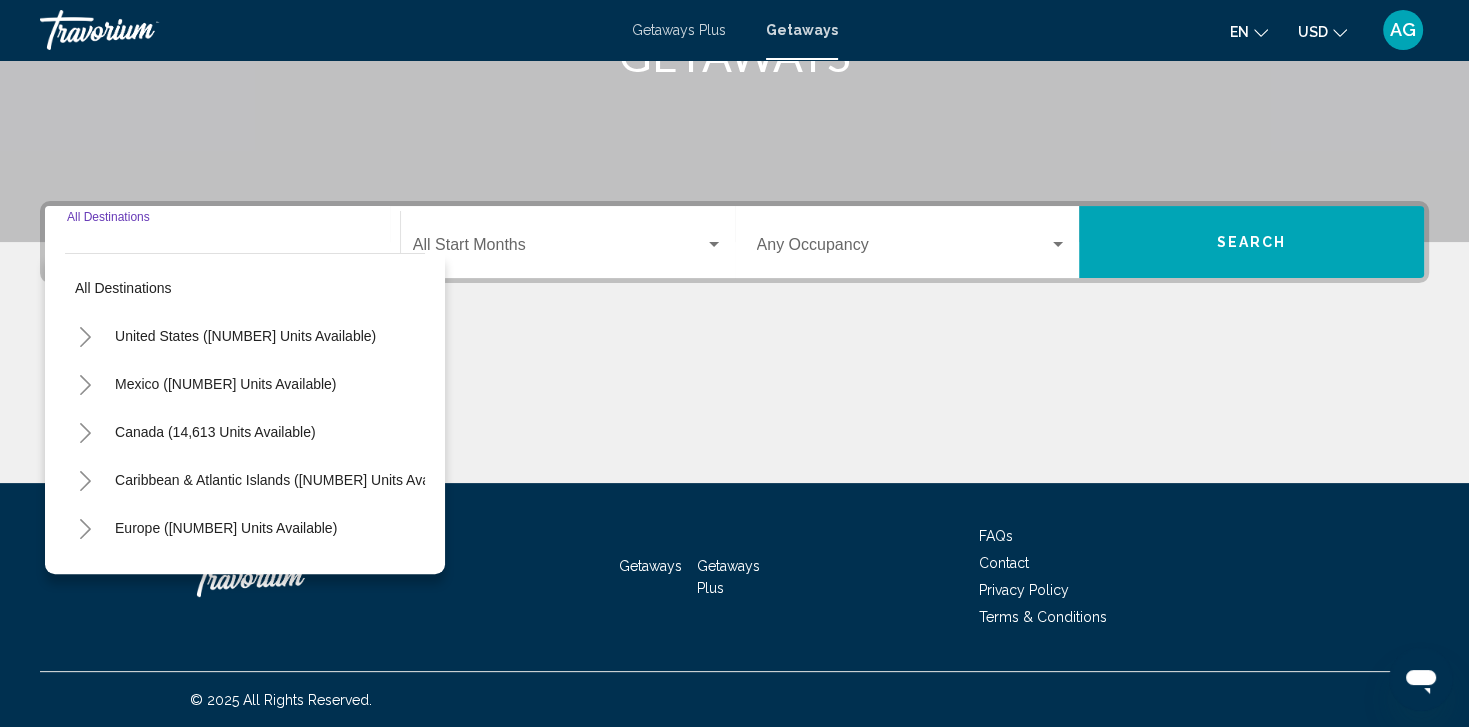 click 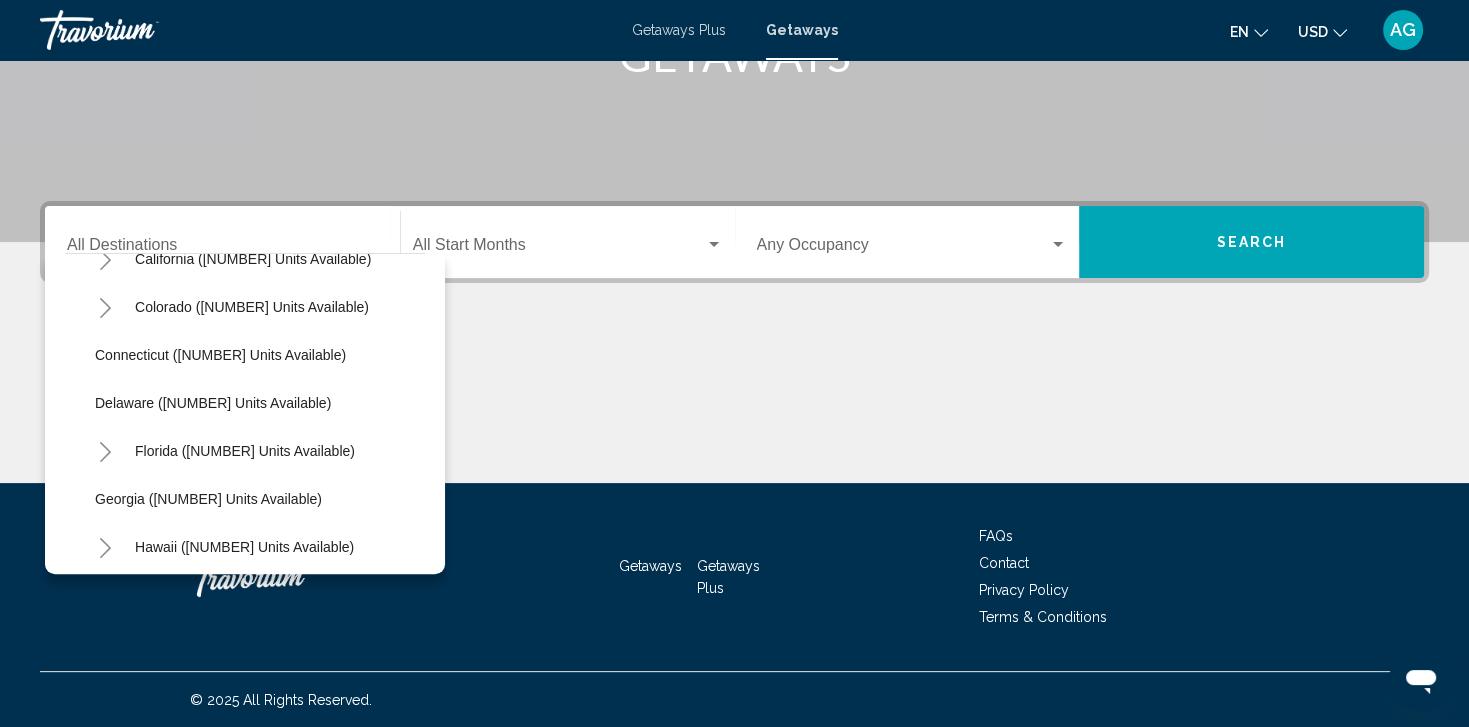 scroll, scrollTop: 299, scrollLeft: 0, axis: vertical 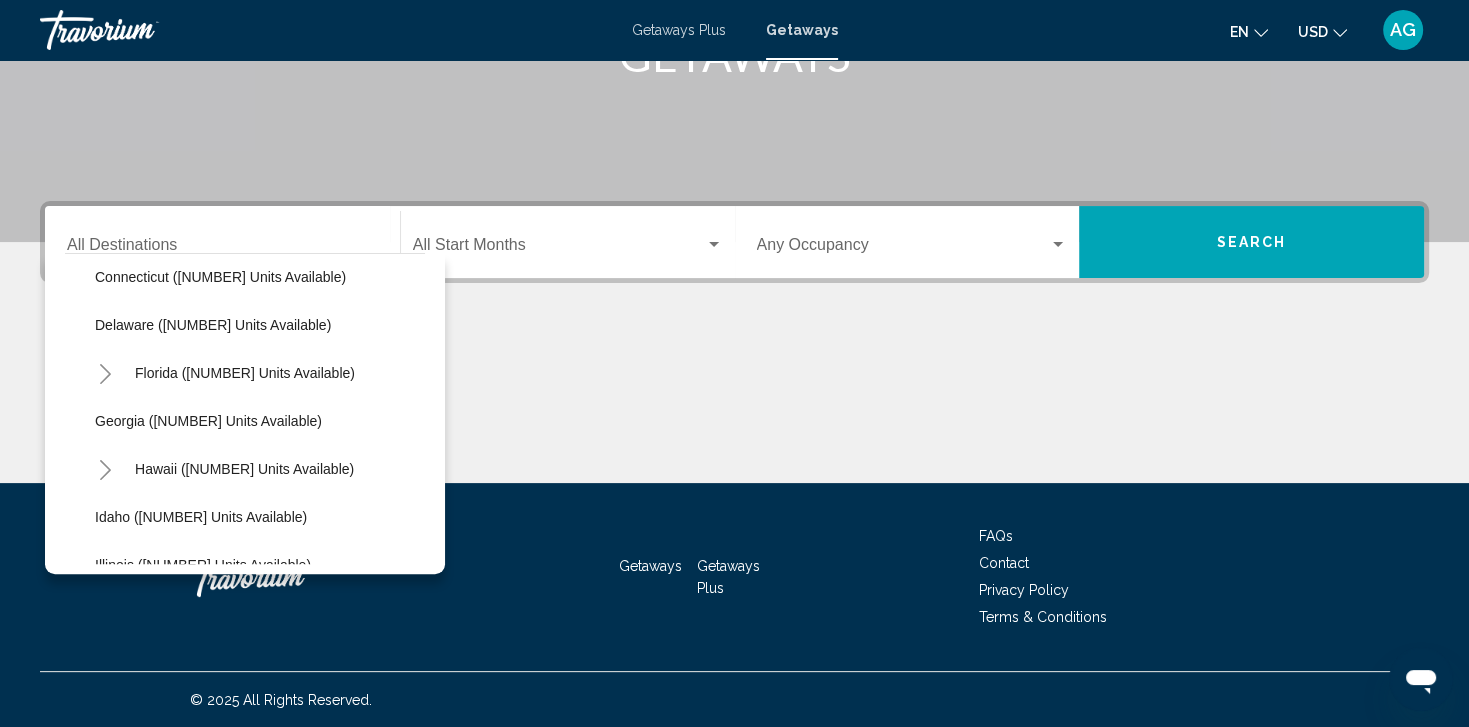 click 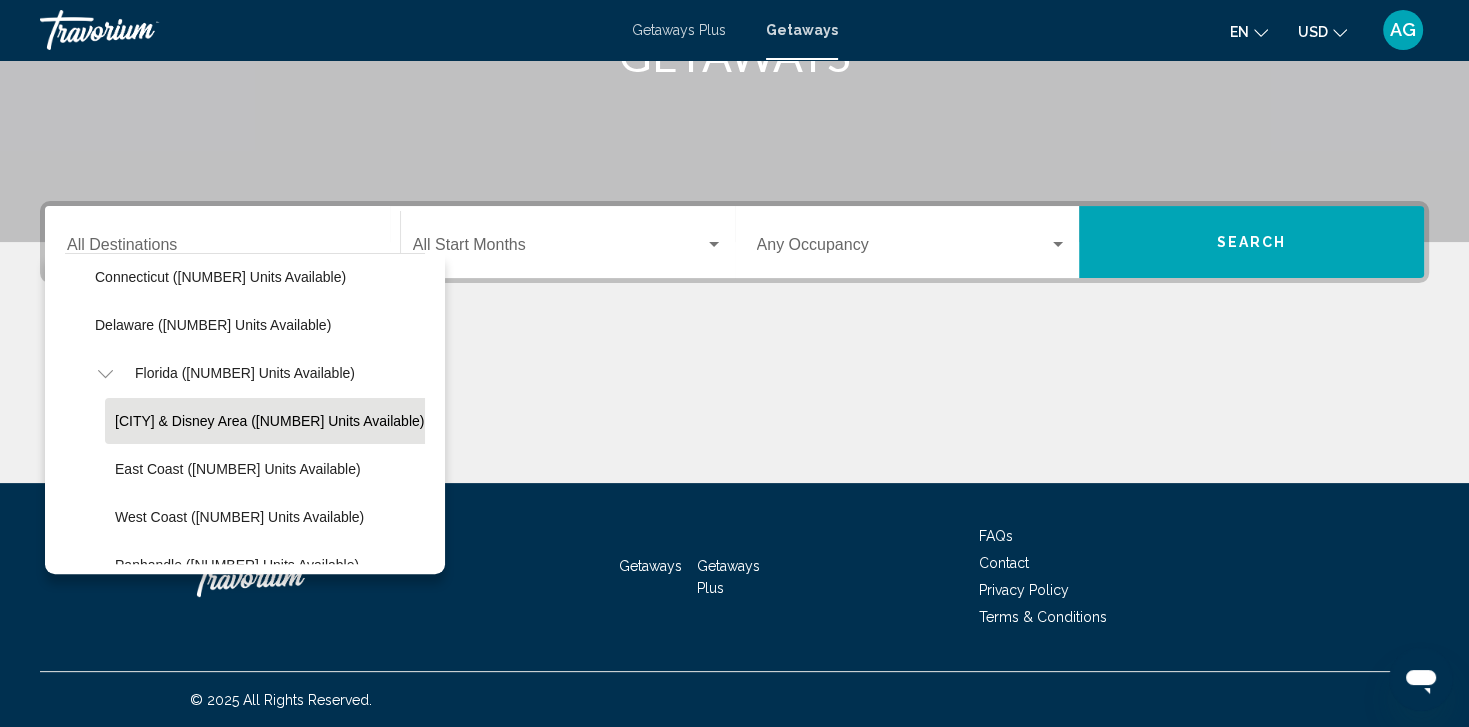 click on "[CITY] & Disney Area ([NUMBER] units available)" 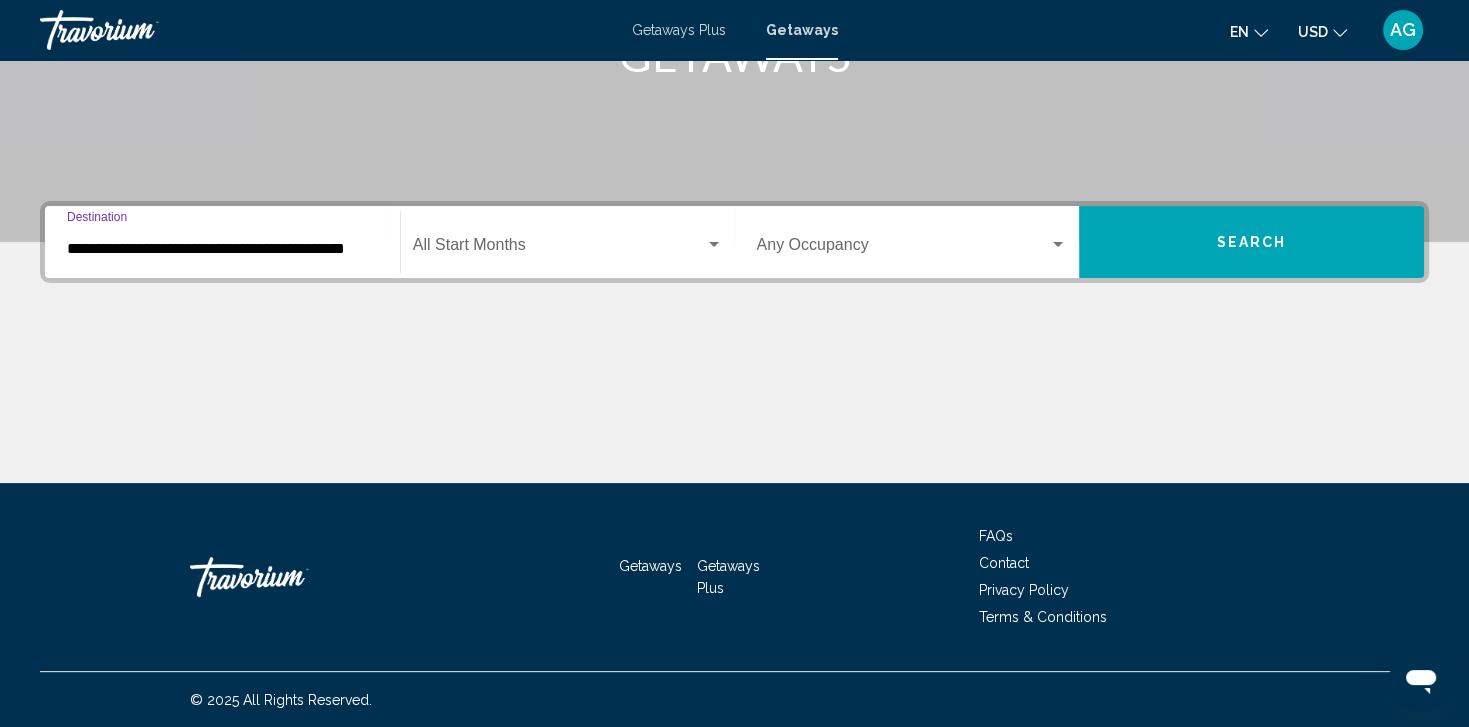 click at bounding box center [559, 249] 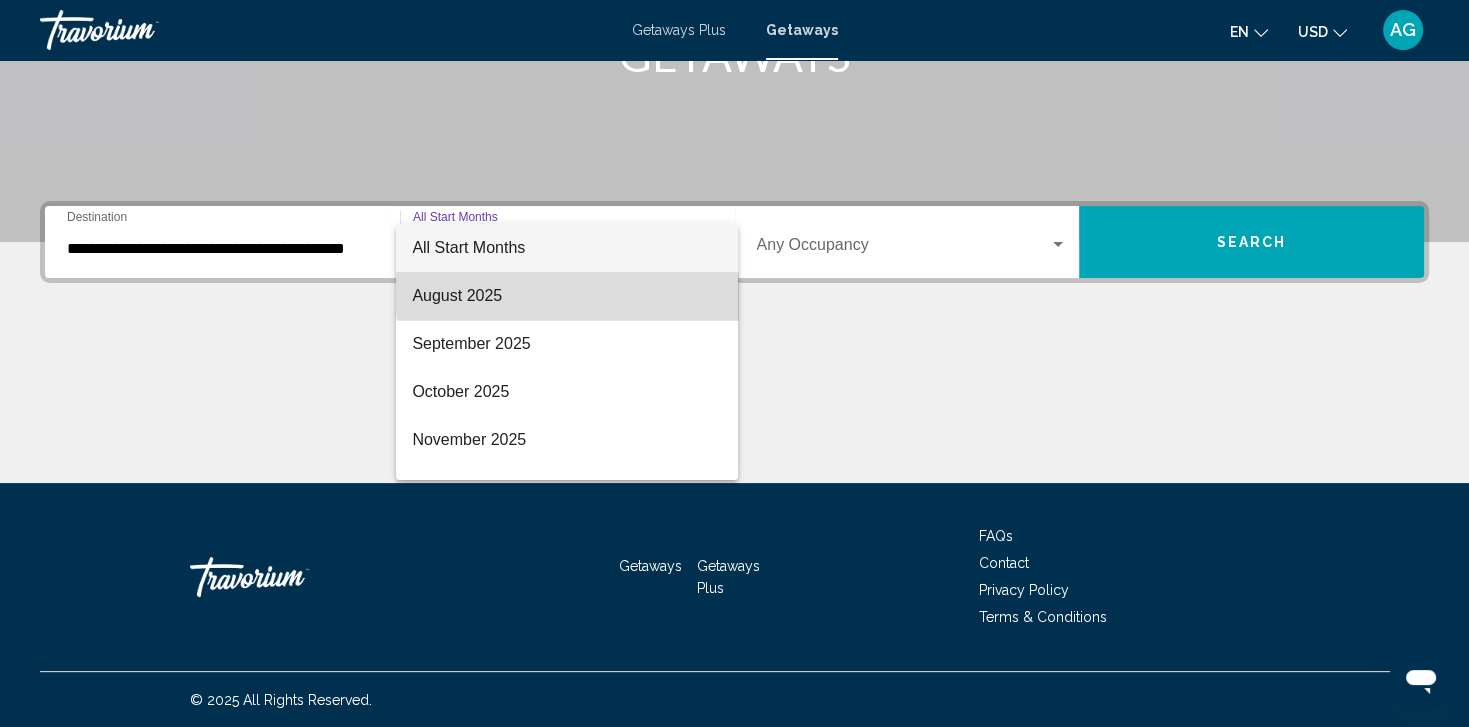 click on "August 2025" at bounding box center [567, 296] 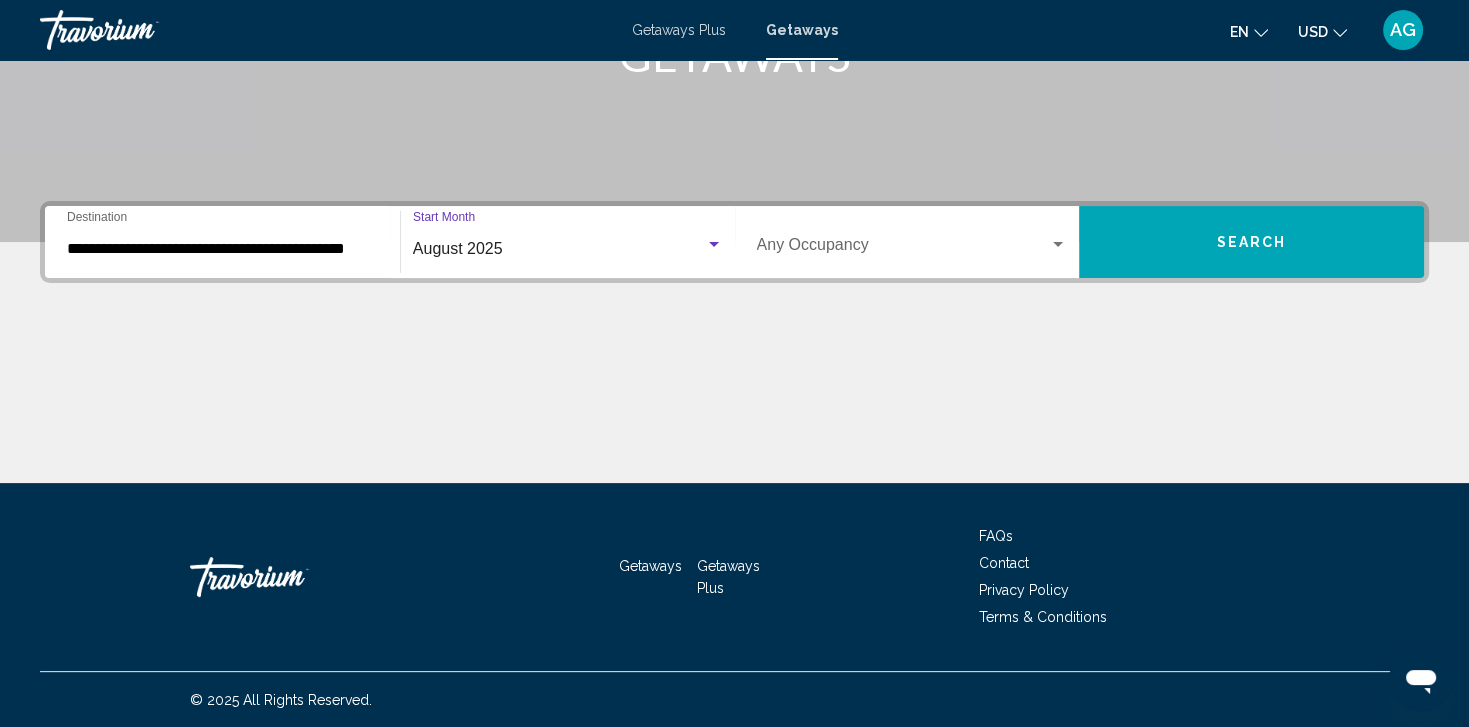 click on "Search" at bounding box center (1251, 242) 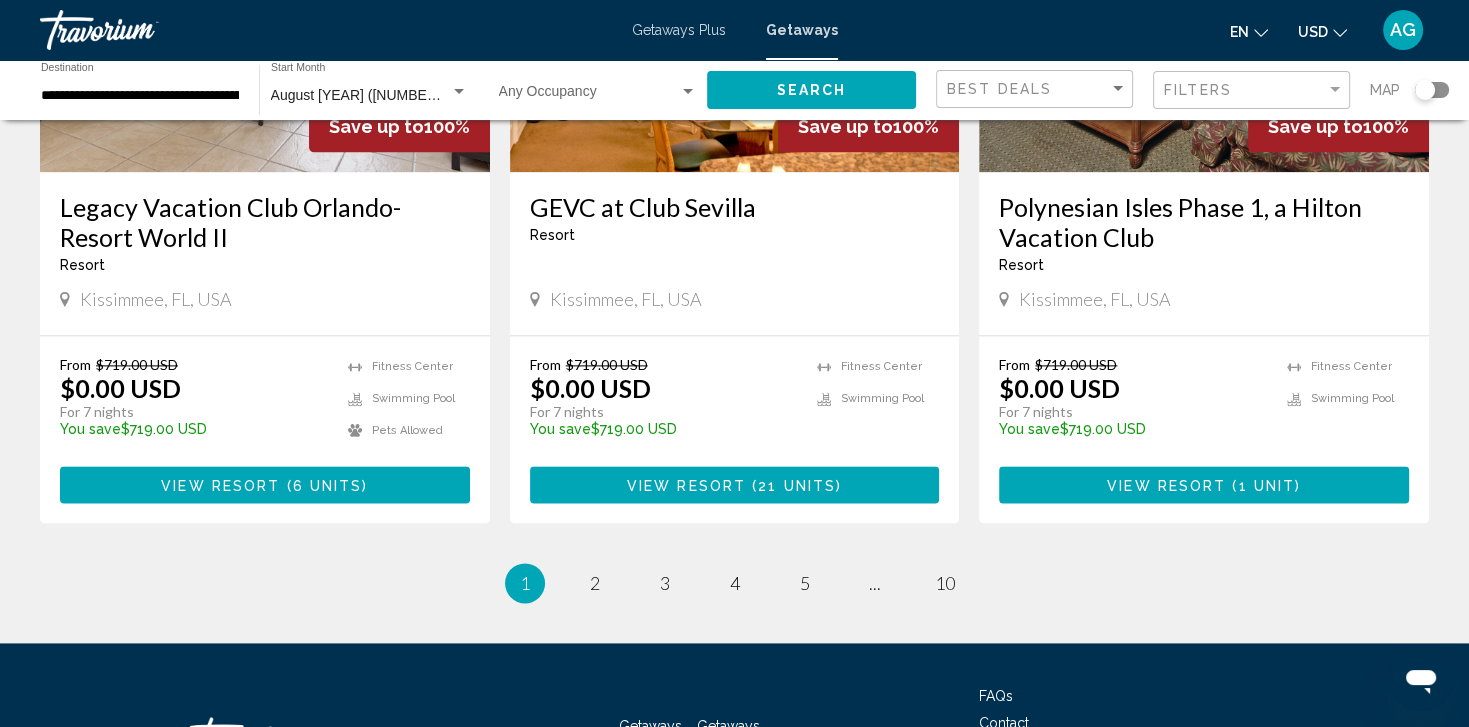 scroll, scrollTop: 2520, scrollLeft: 0, axis: vertical 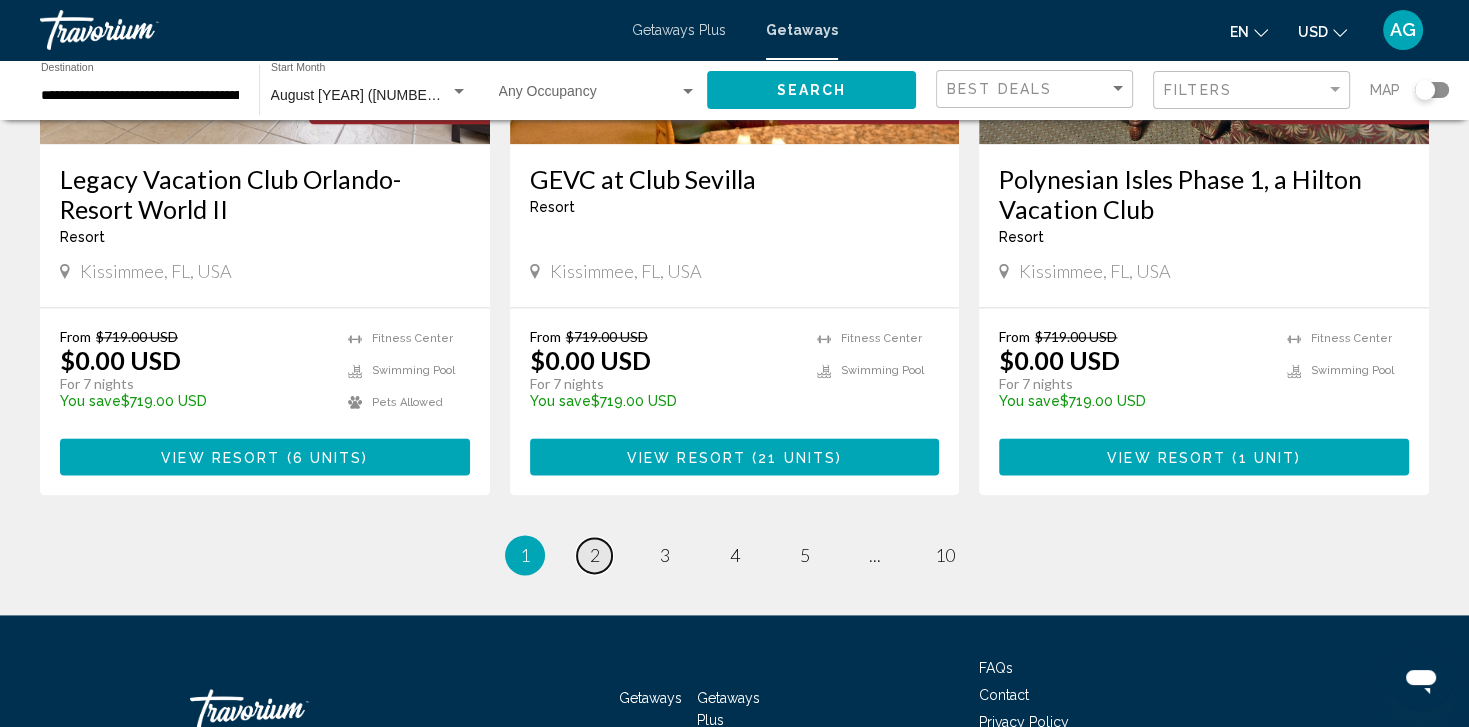 click on "2" at bounding box center (595, 555) 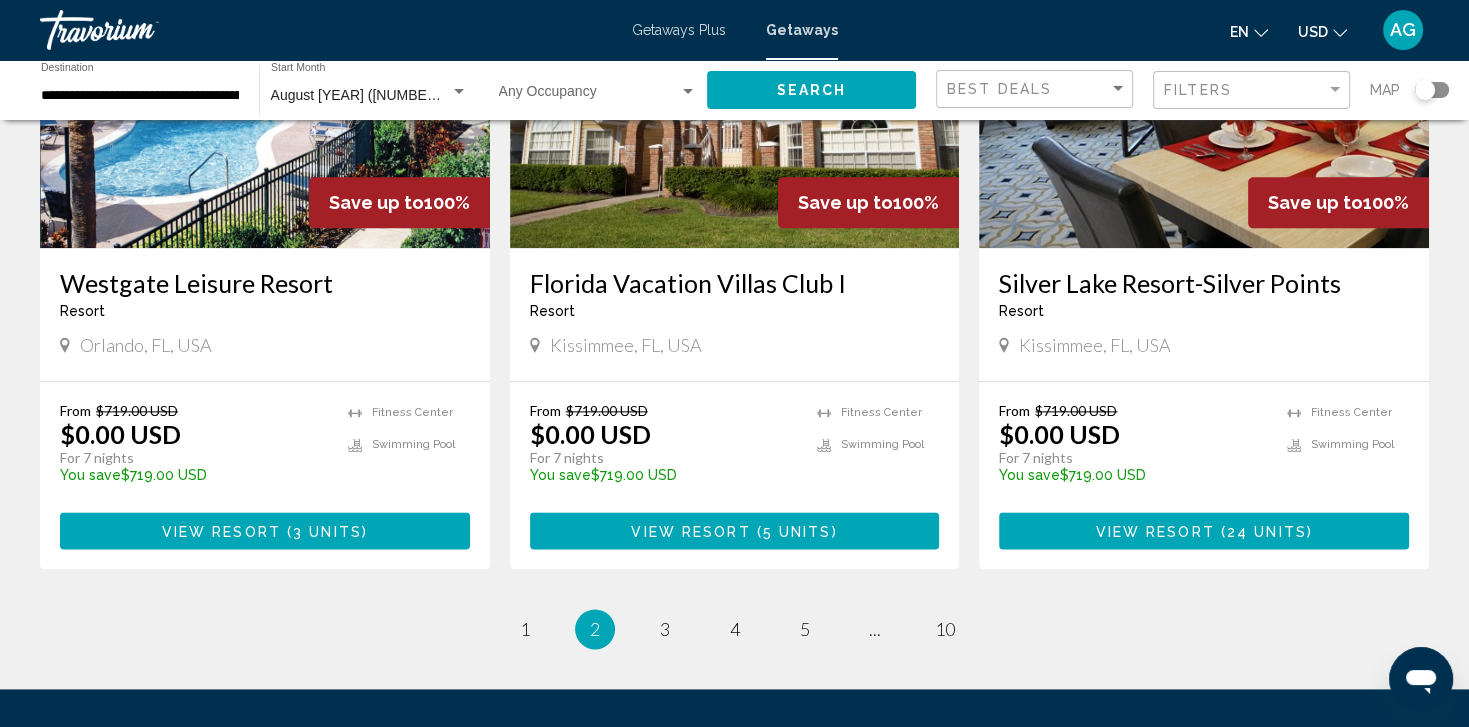 scroll, scrollTop: 2360, scrollLeft: 0, axis: vertical 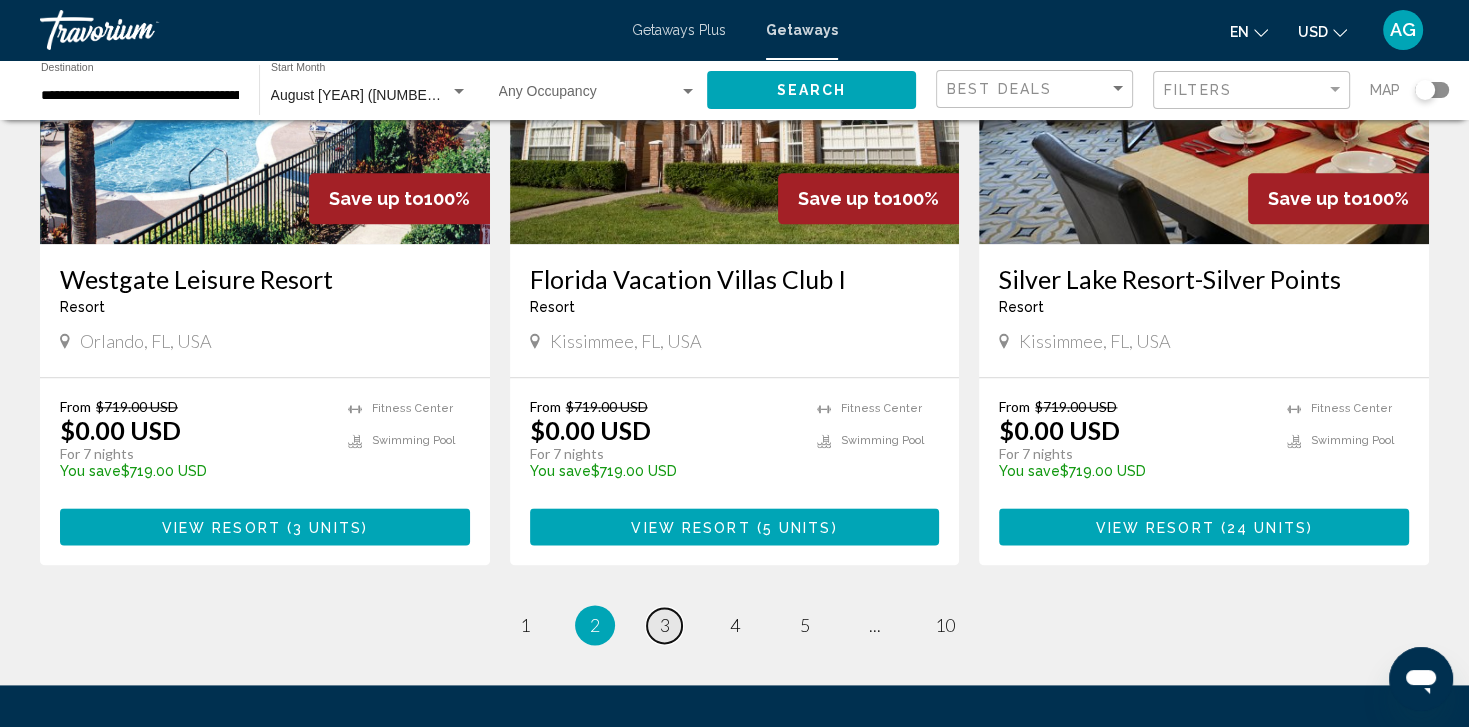 click on "3" at bounding box center (665, 625) 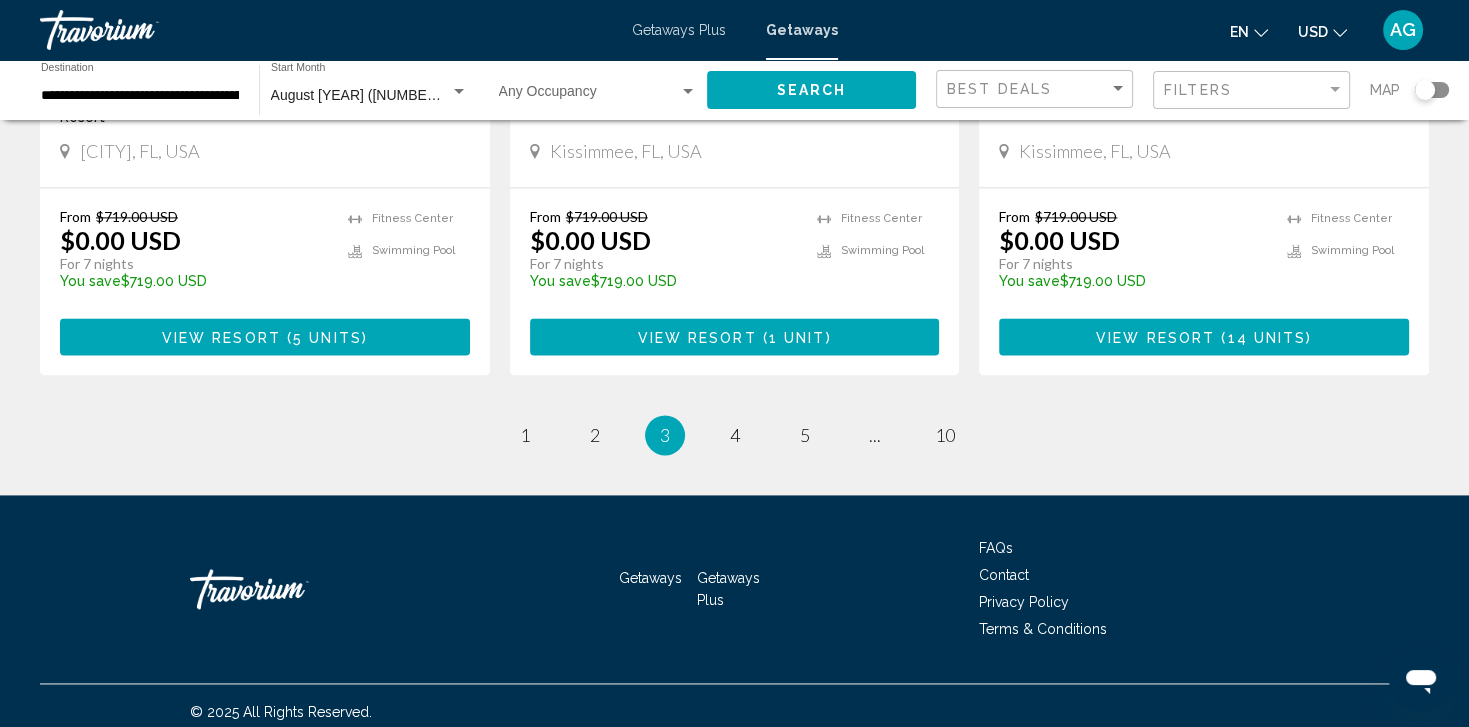 scroll, scrollTop: 2649, scrollLeft: 0, axis: vertical 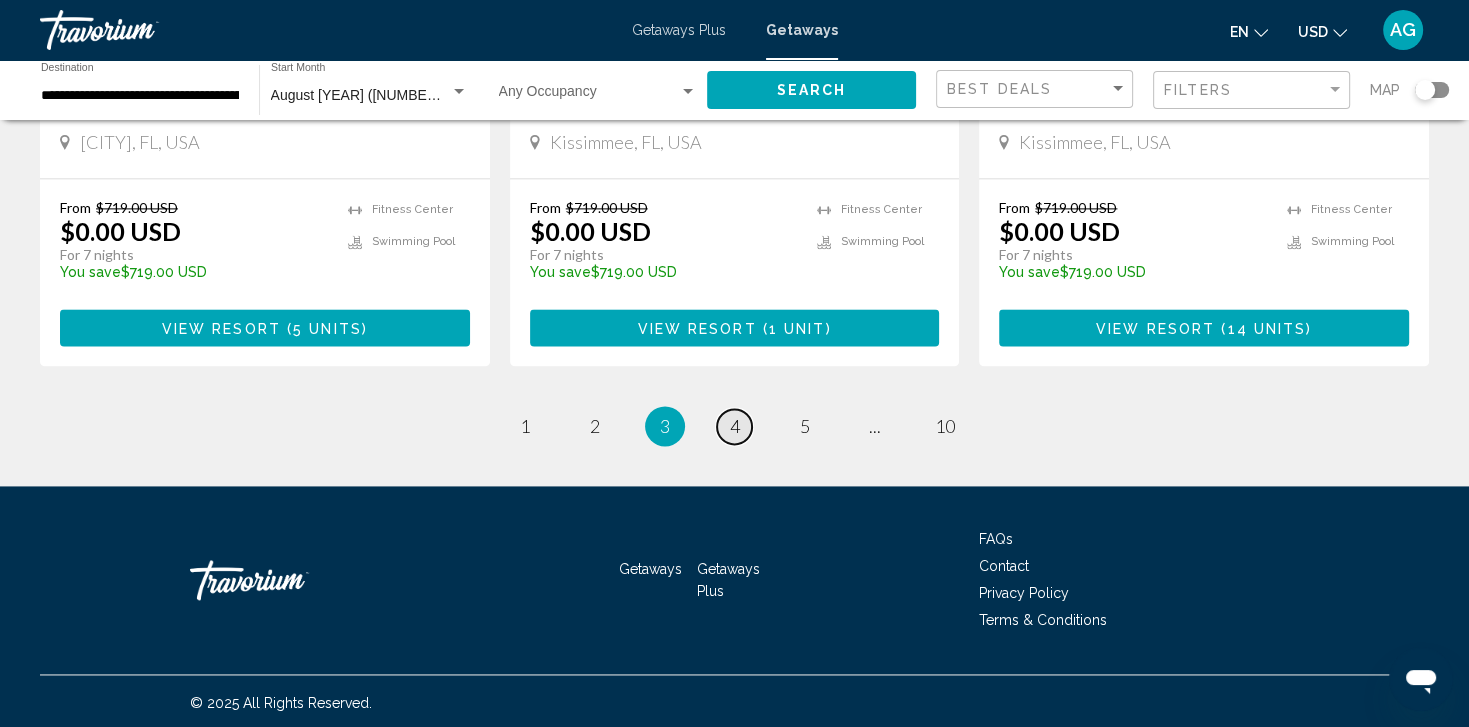 click on "4" at bounding box center [735, 426] 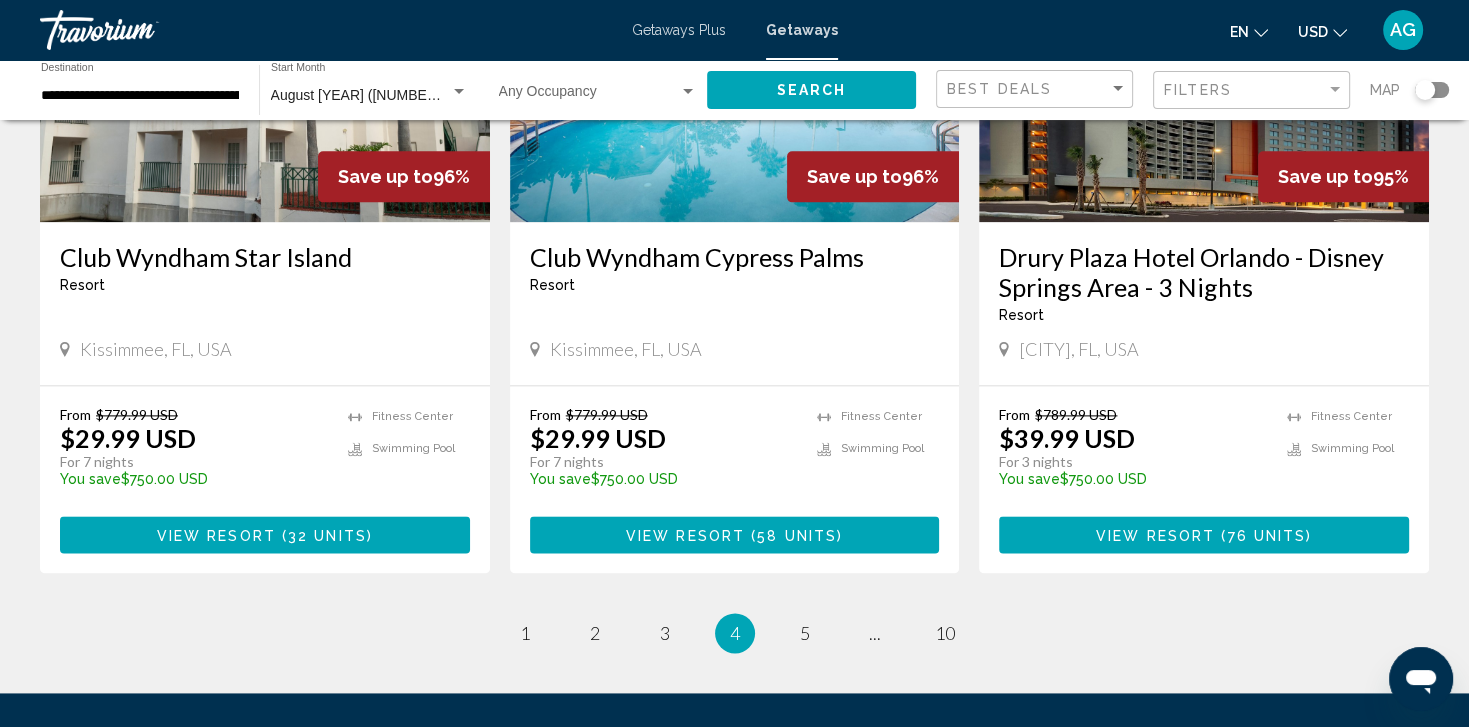 scroll, scrollTop: 2480, scrollLeft: 0, axis: vertical 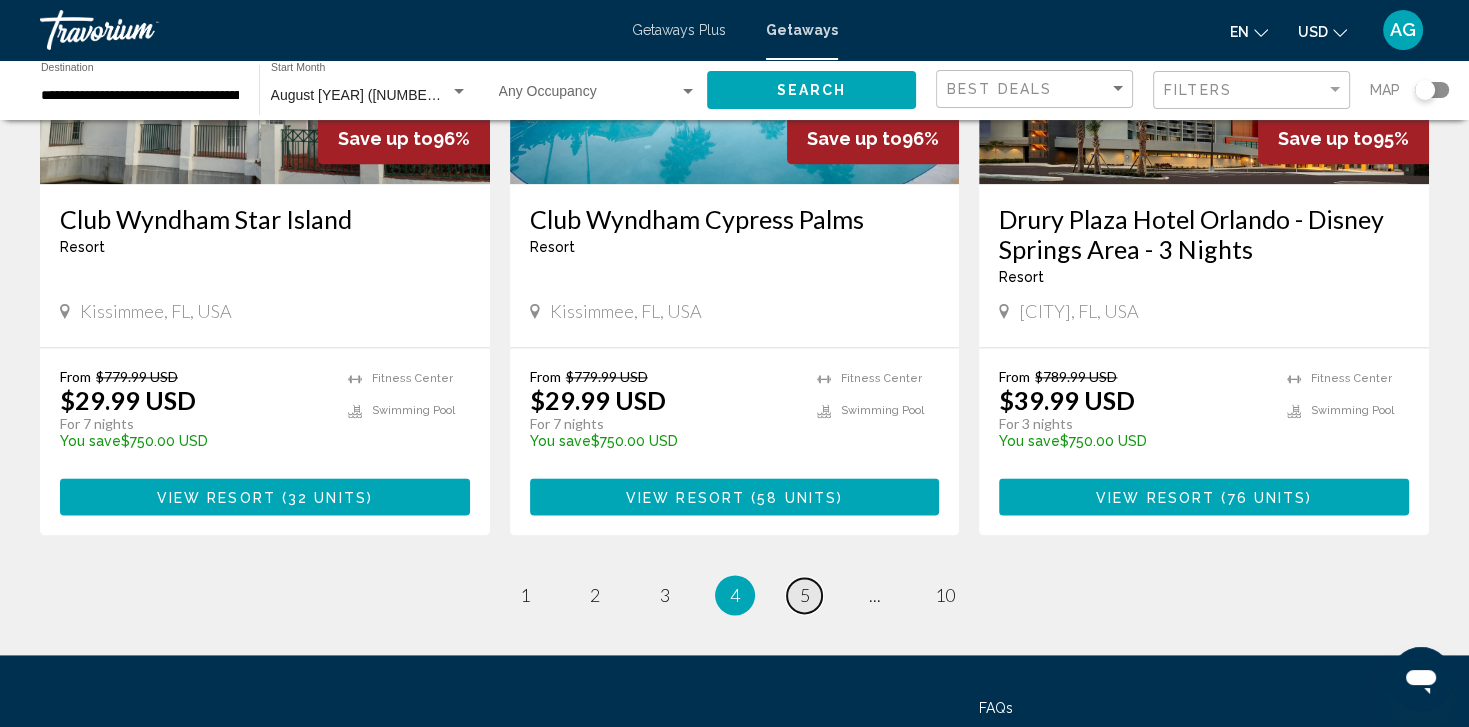 click on "5" at bounding box center (805, 595) 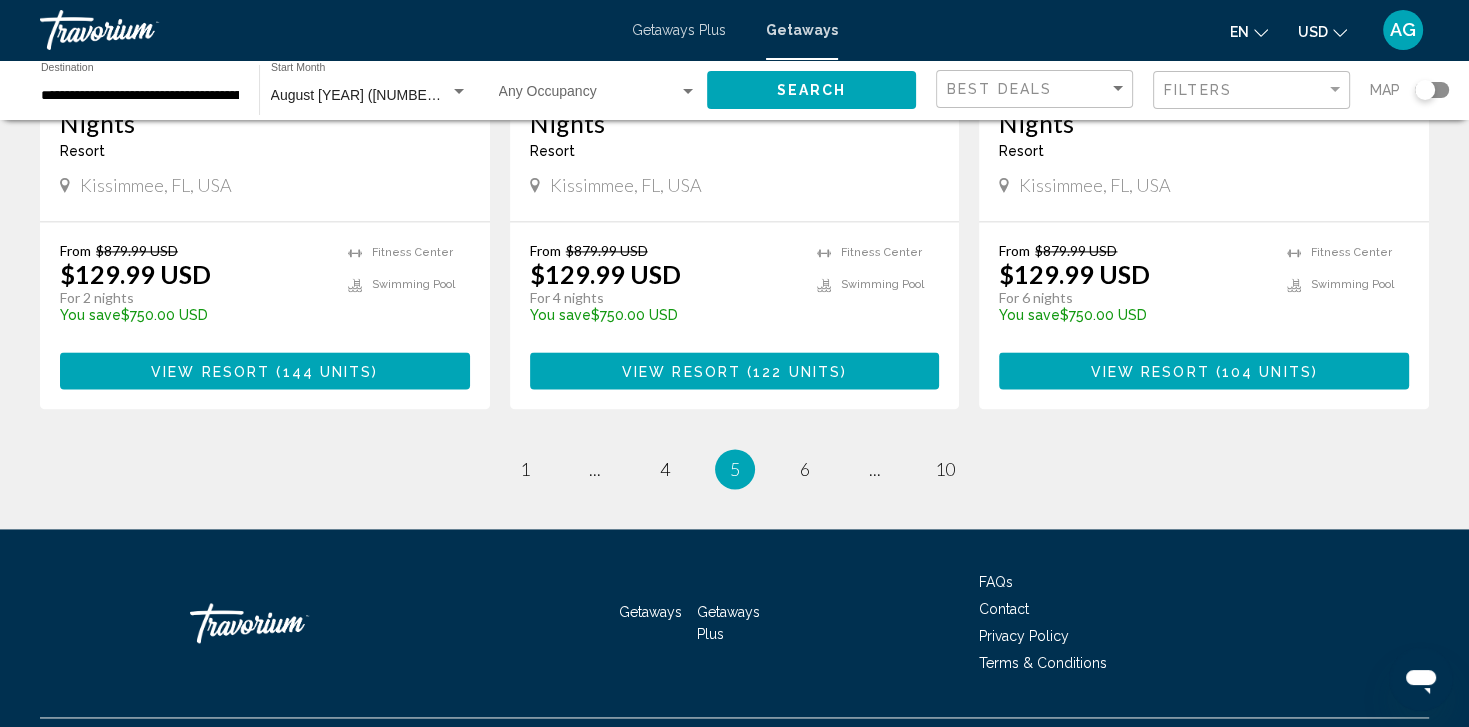 scroll, scrollTop: 2640, scrollLeft: 0, axis: vertical 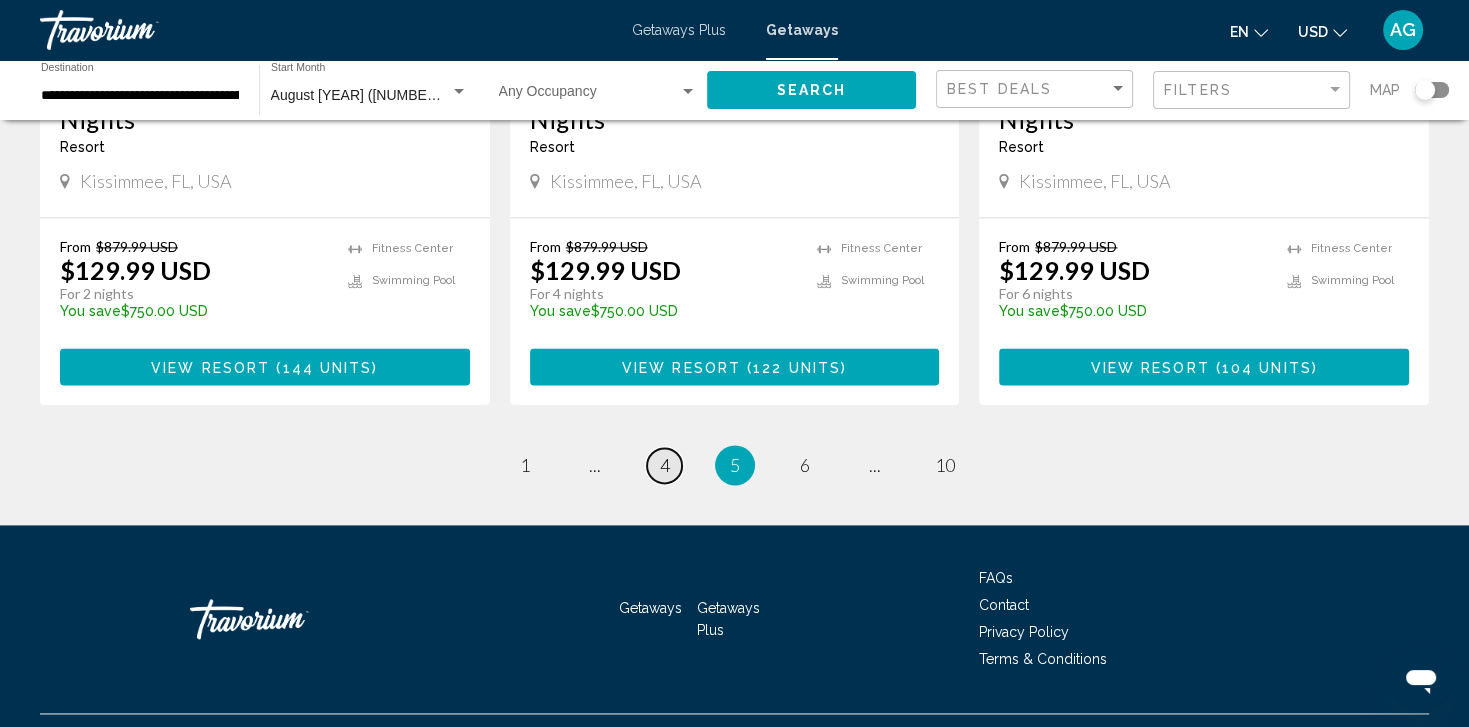 click on "4" at bounding box center [665, 465] 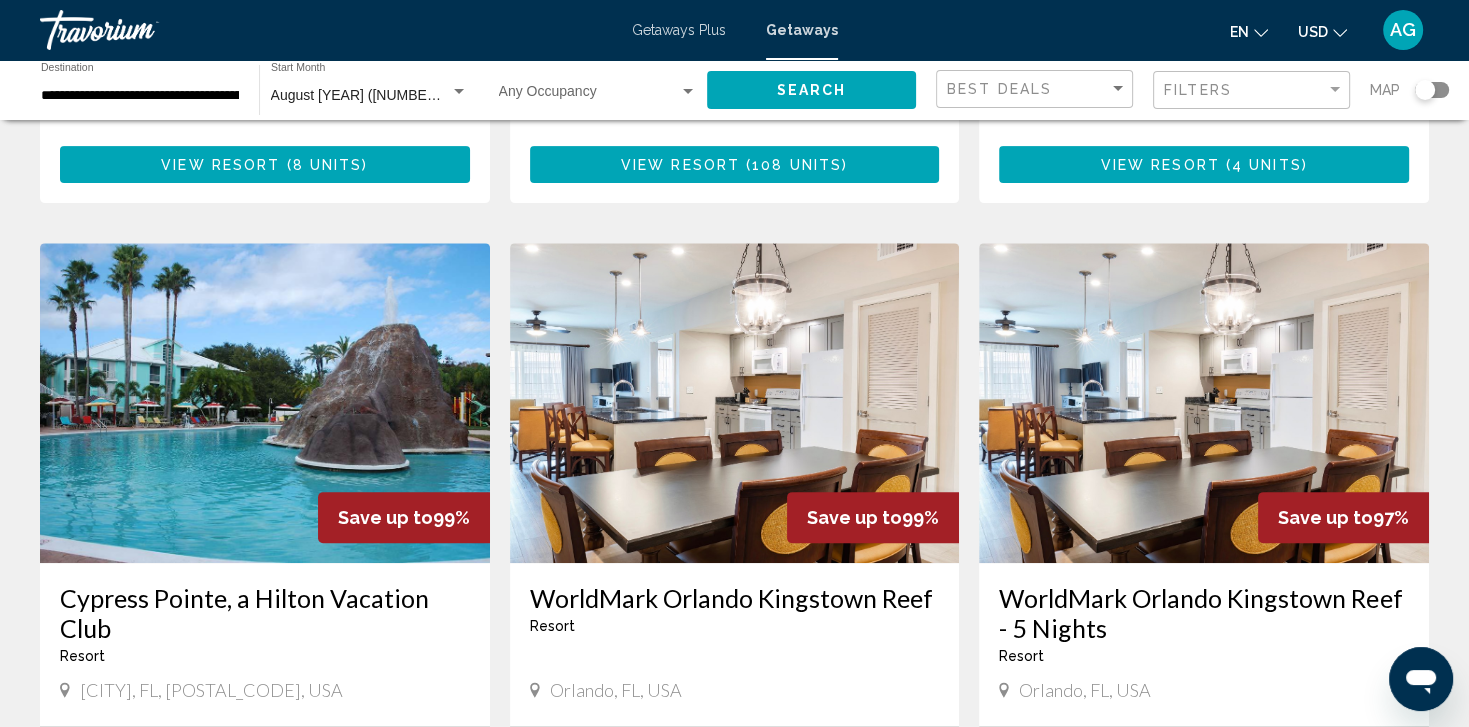 scroll, scrollTop: 880, scrollLeft: 0, axis: vertical 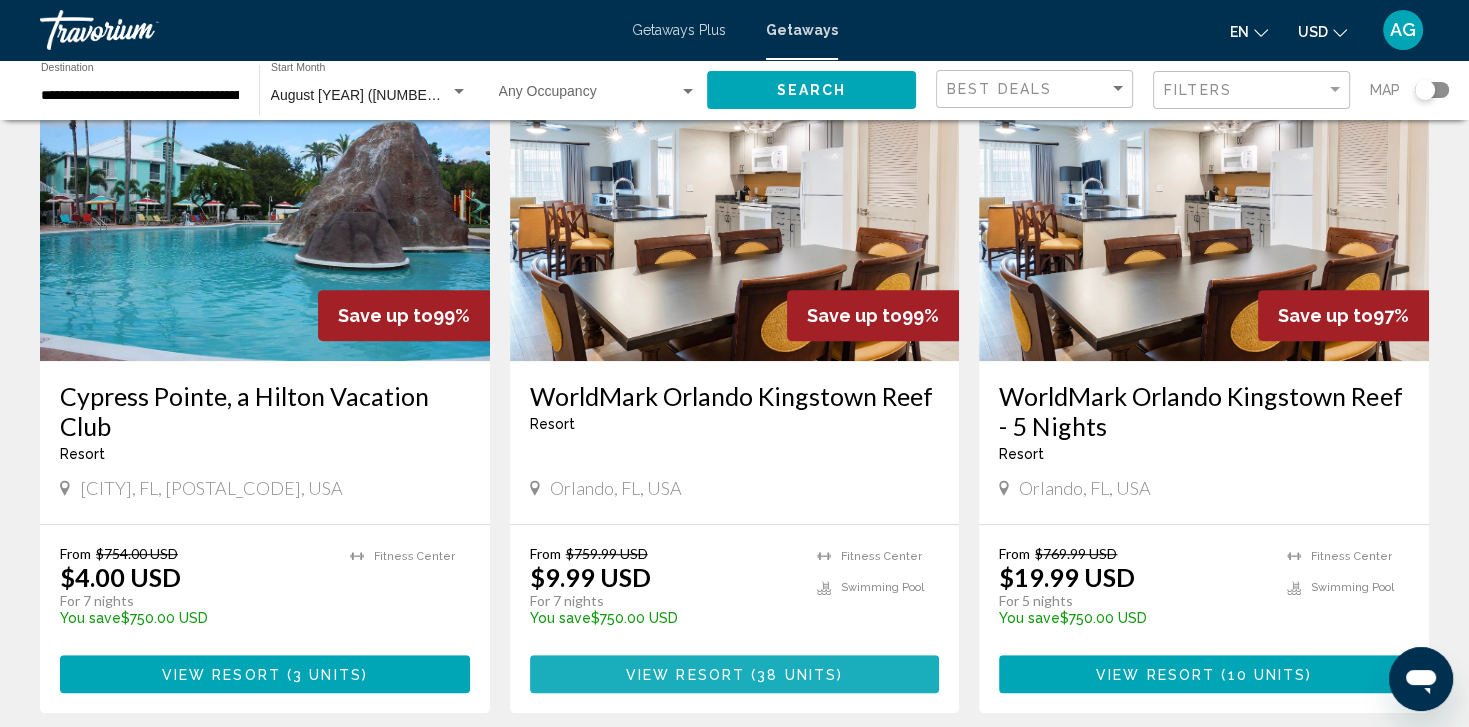 click on "View Resort" at bounding box center (685, 675) 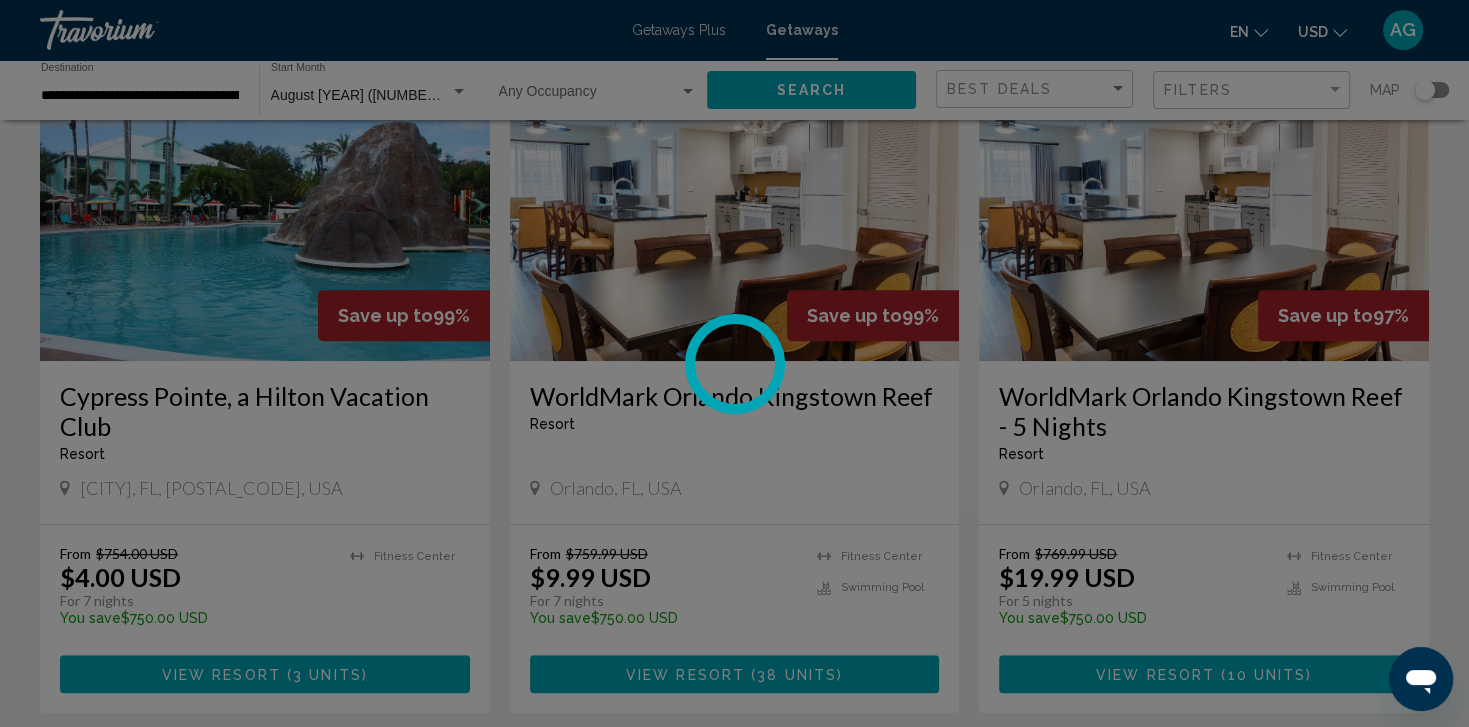 scroll, scrollTop: 0, scrollLeft: 0, axis: both 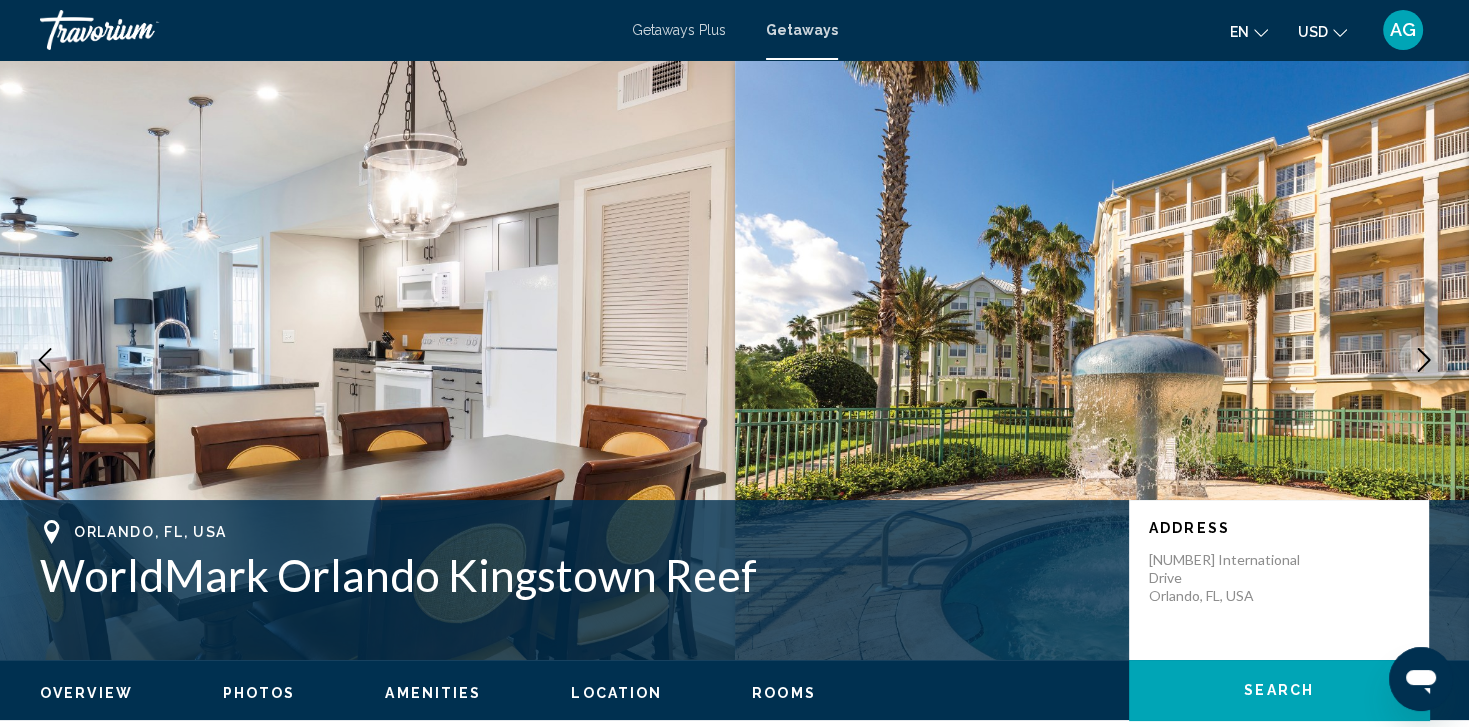 type 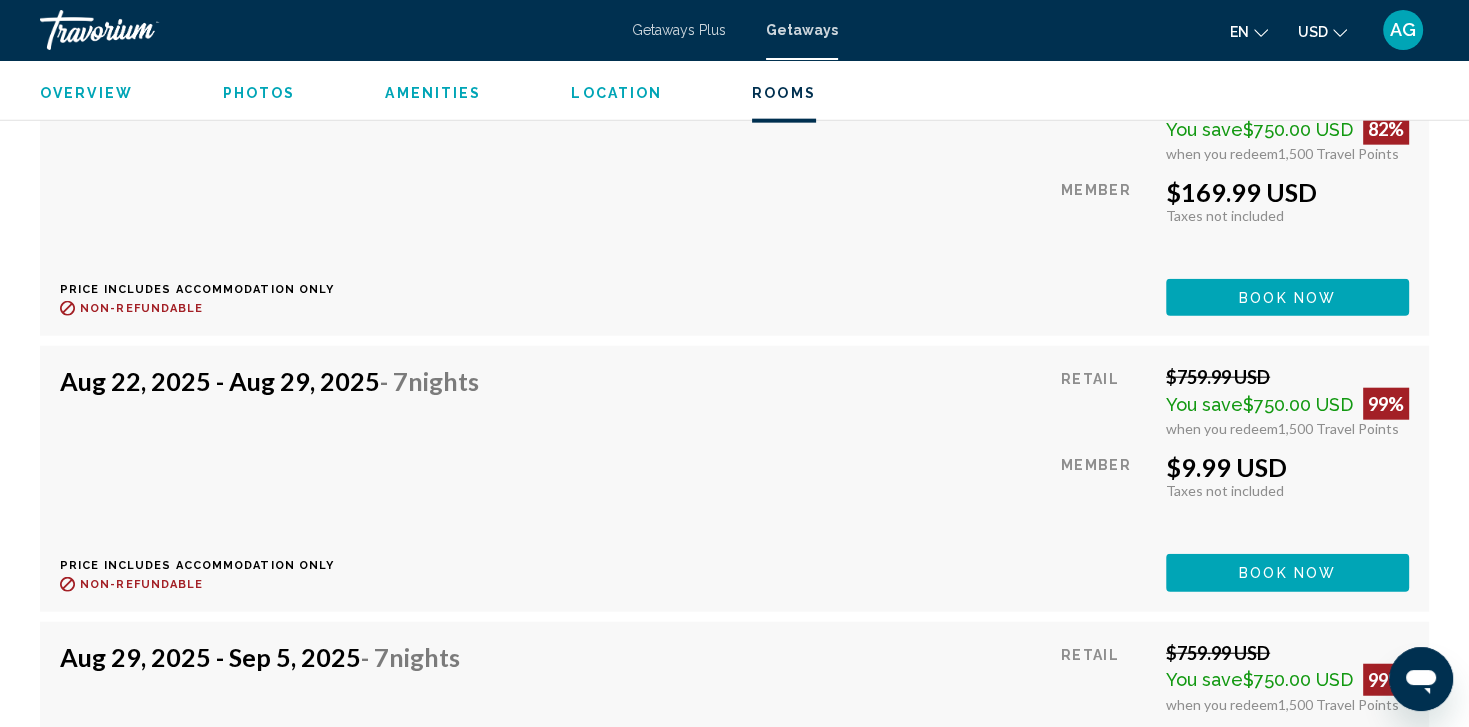 scroll, scrollTop: 4720, scrollLeft: 0, axis: vertical 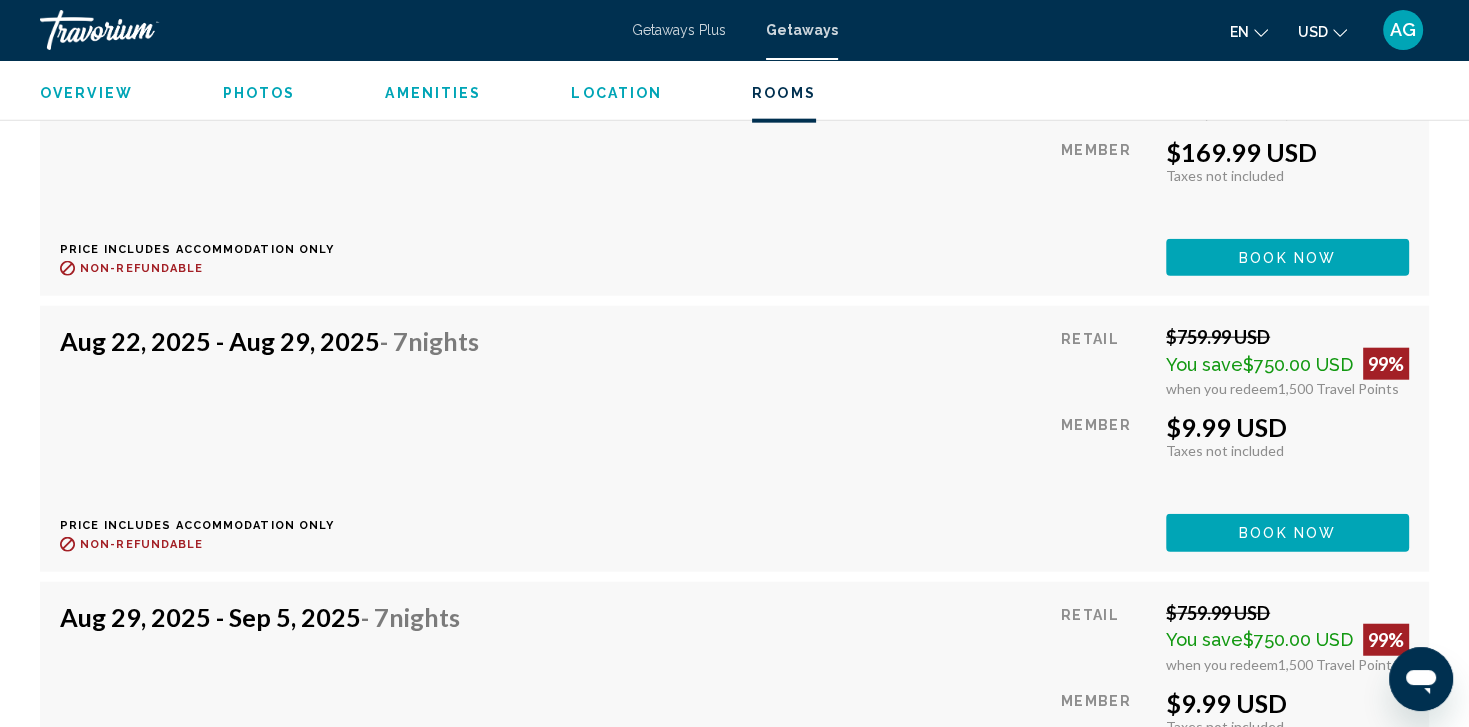 click on "[DATE] - [DATE]  - 7  Nights Price includes accommodation only
Refundable until :
Non-refundable Retail $[PRICE] USD  You save  $[PRICE] USD   99%  when you redeem  [NUMBER]  Travel Points  Member $[PRICE] USD  Taxes included Taxes not included You earn  0  Travel Points  Book now This room is no longer available. Price includes accommodation only
Refundable until
Non-refundable Book now This room is no longer available." at bounding box center (734, 714) 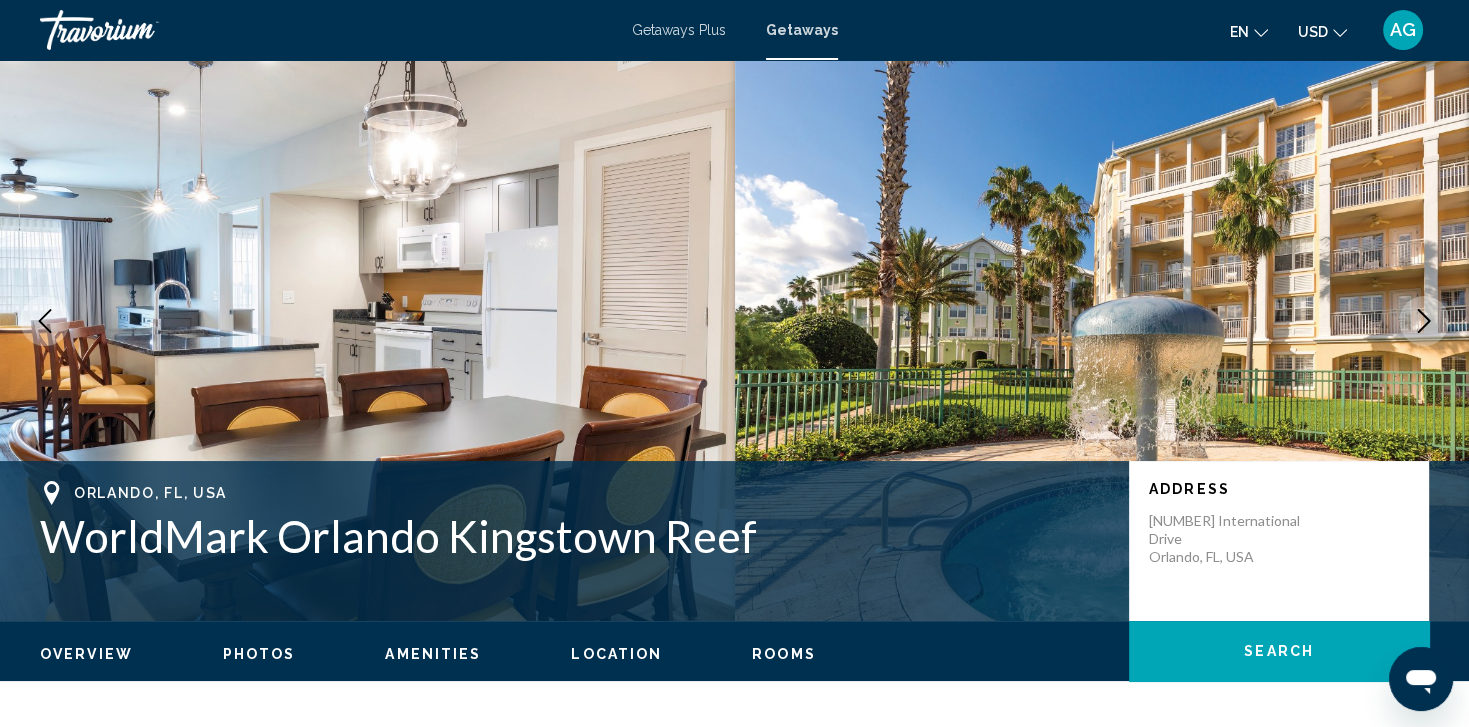 scroll, scrollTop: 0, scrollLeft: 0, axis: both 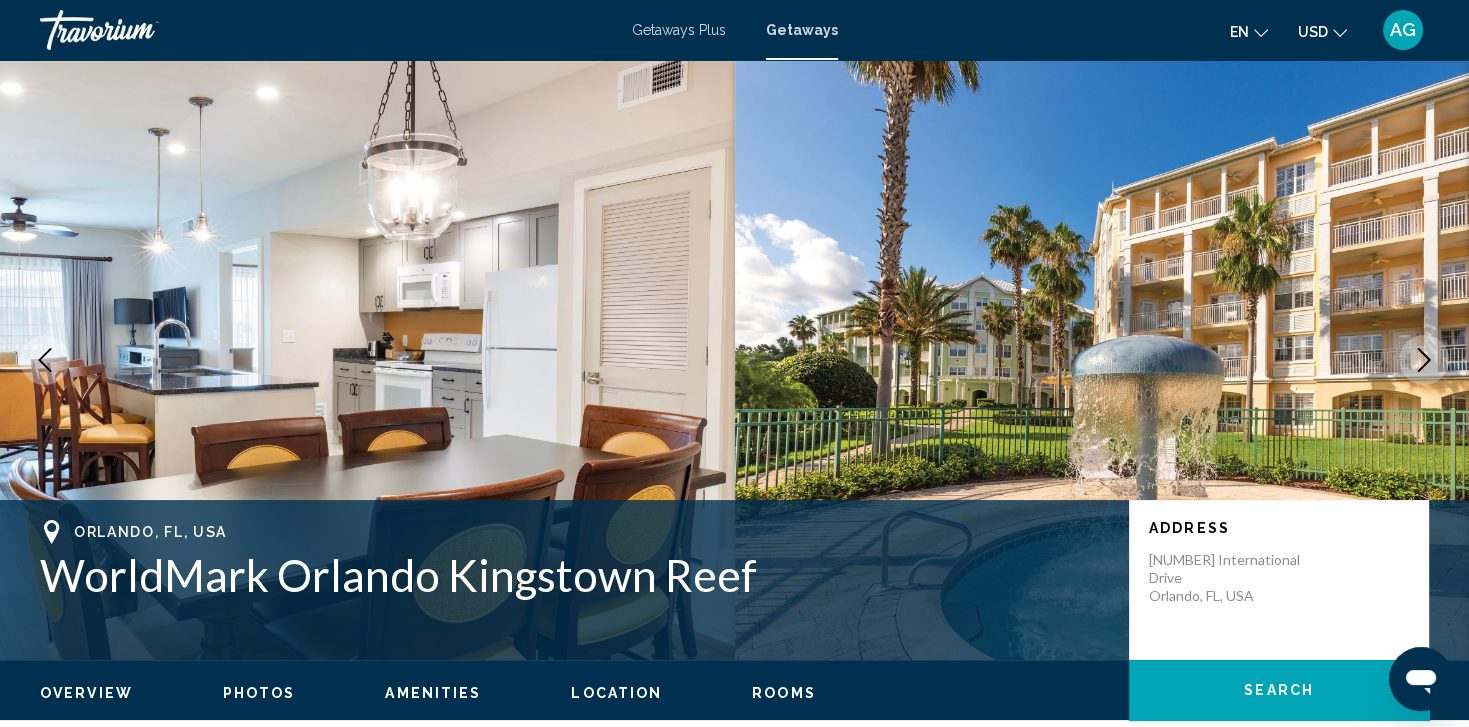 click 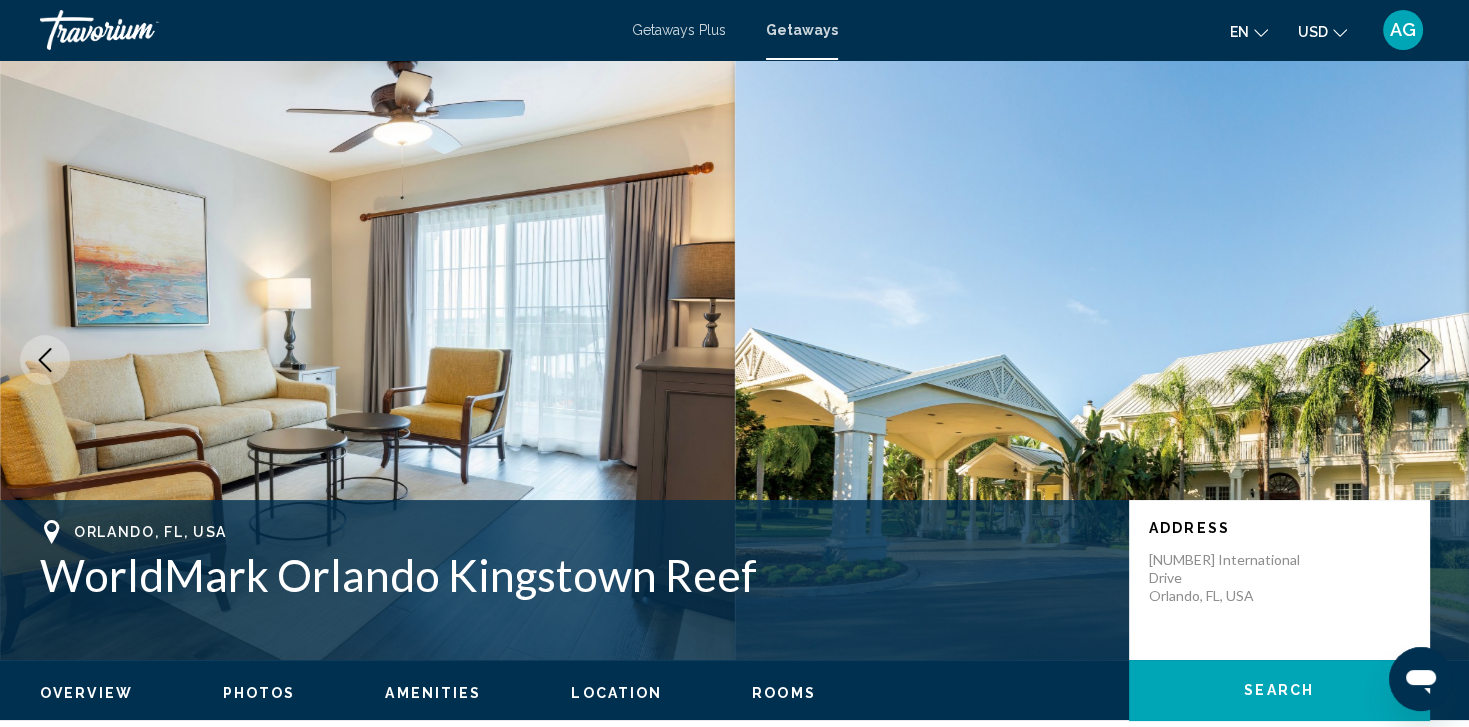 click 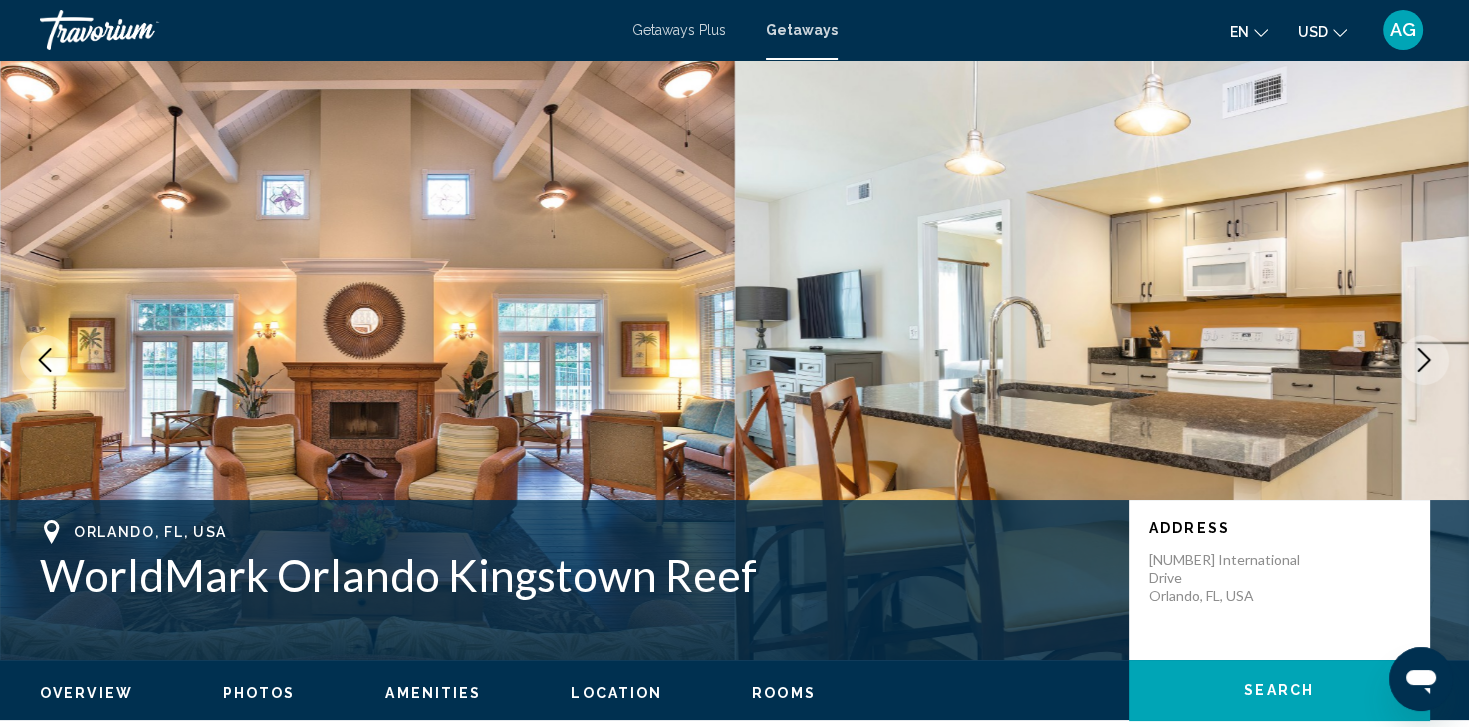 click 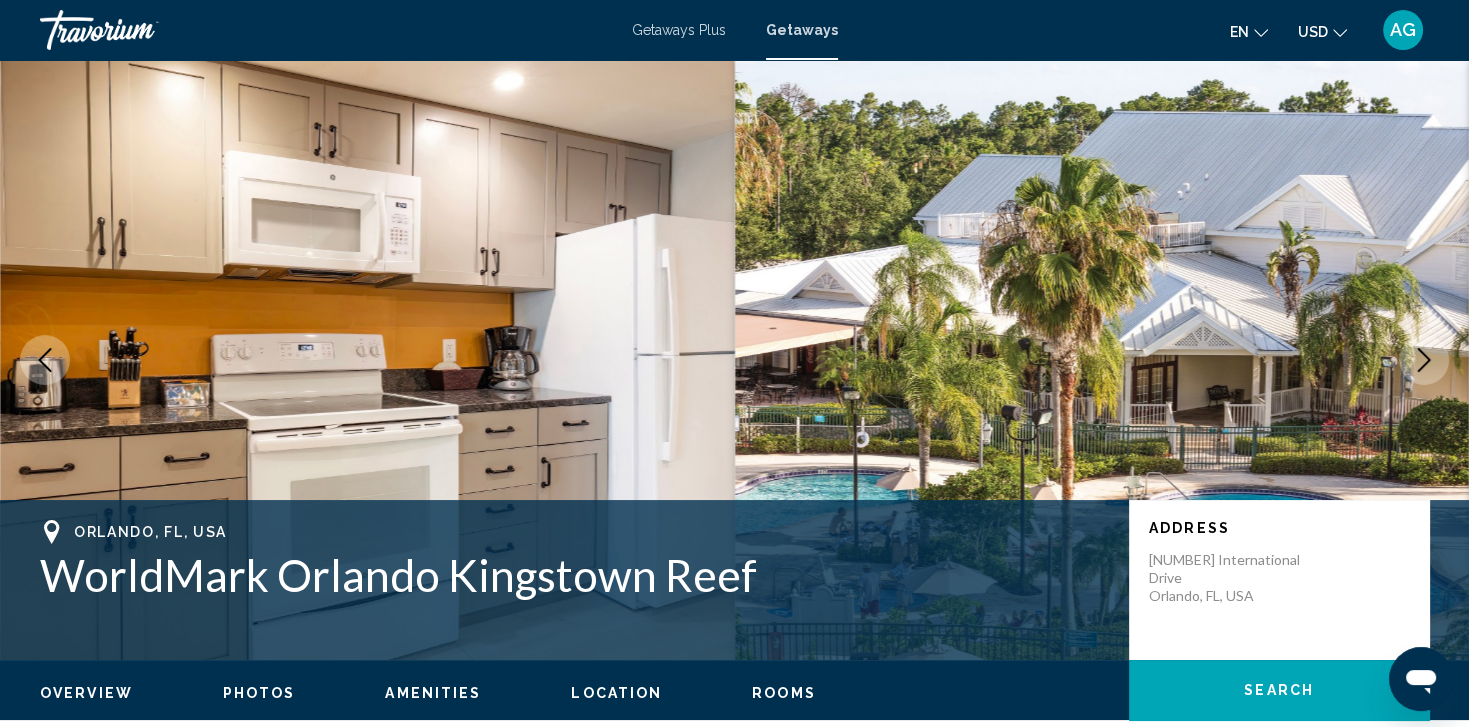 click 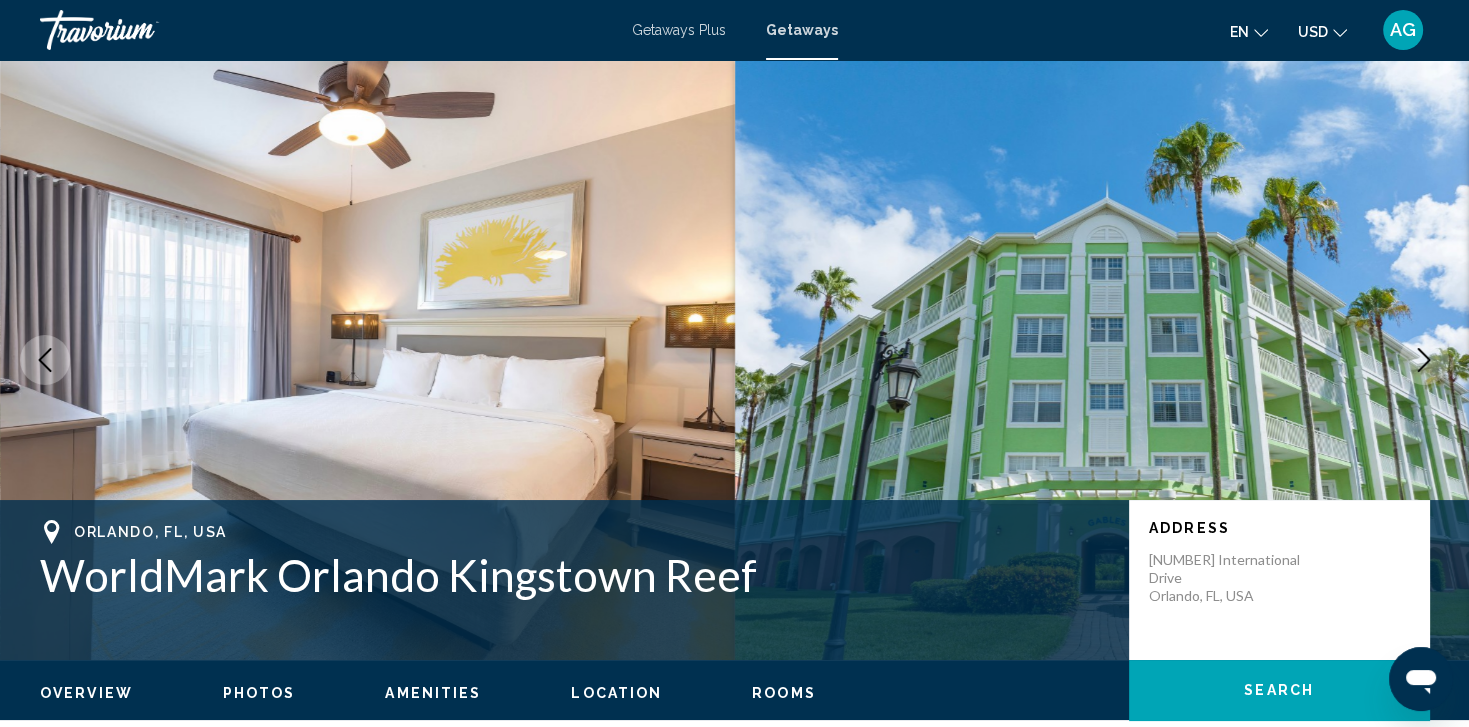 click 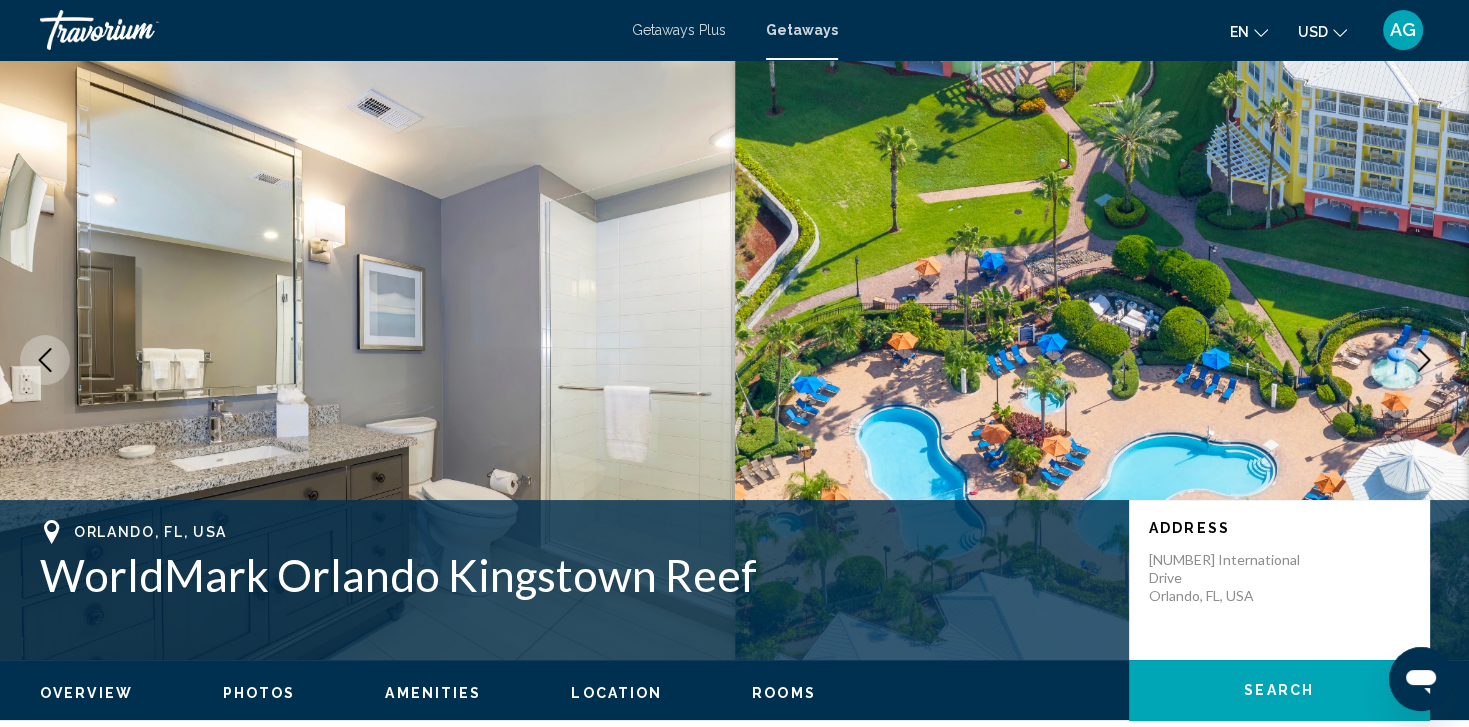 click 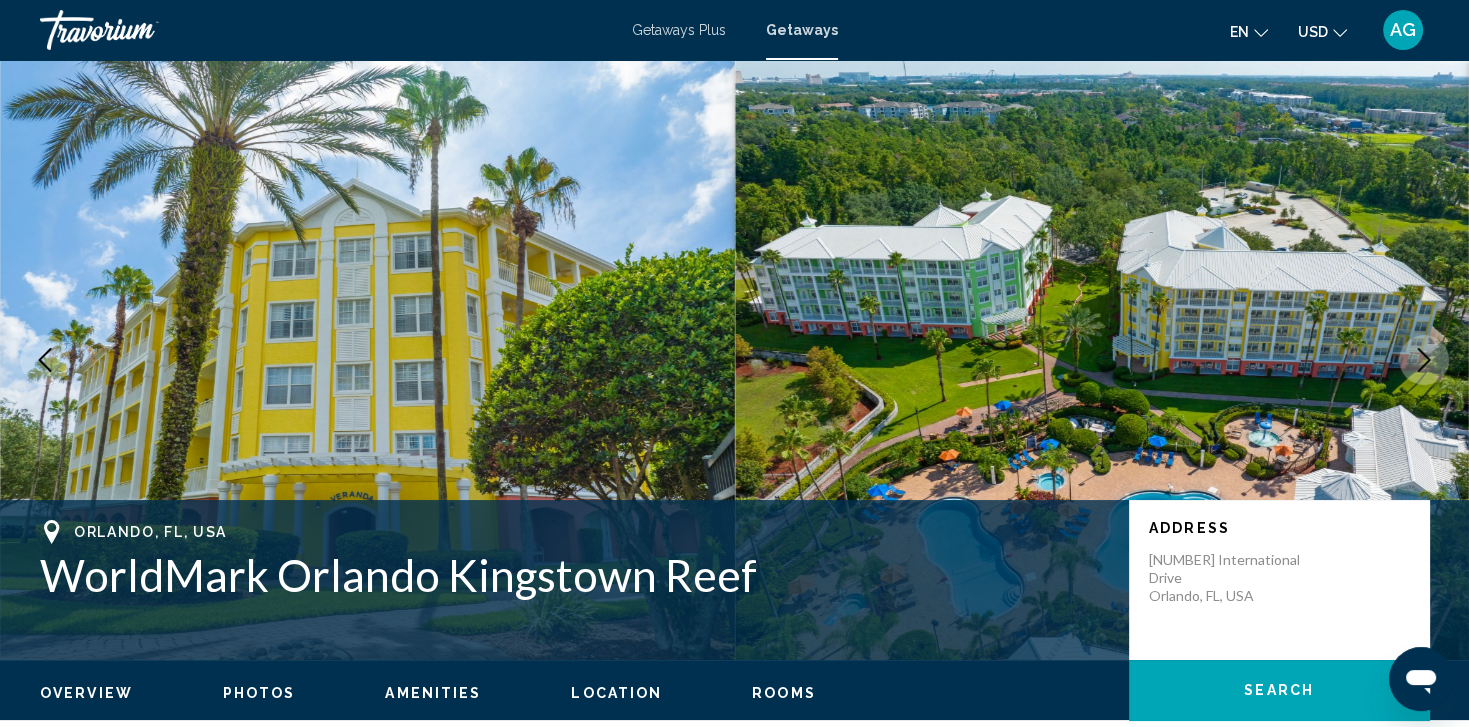 click 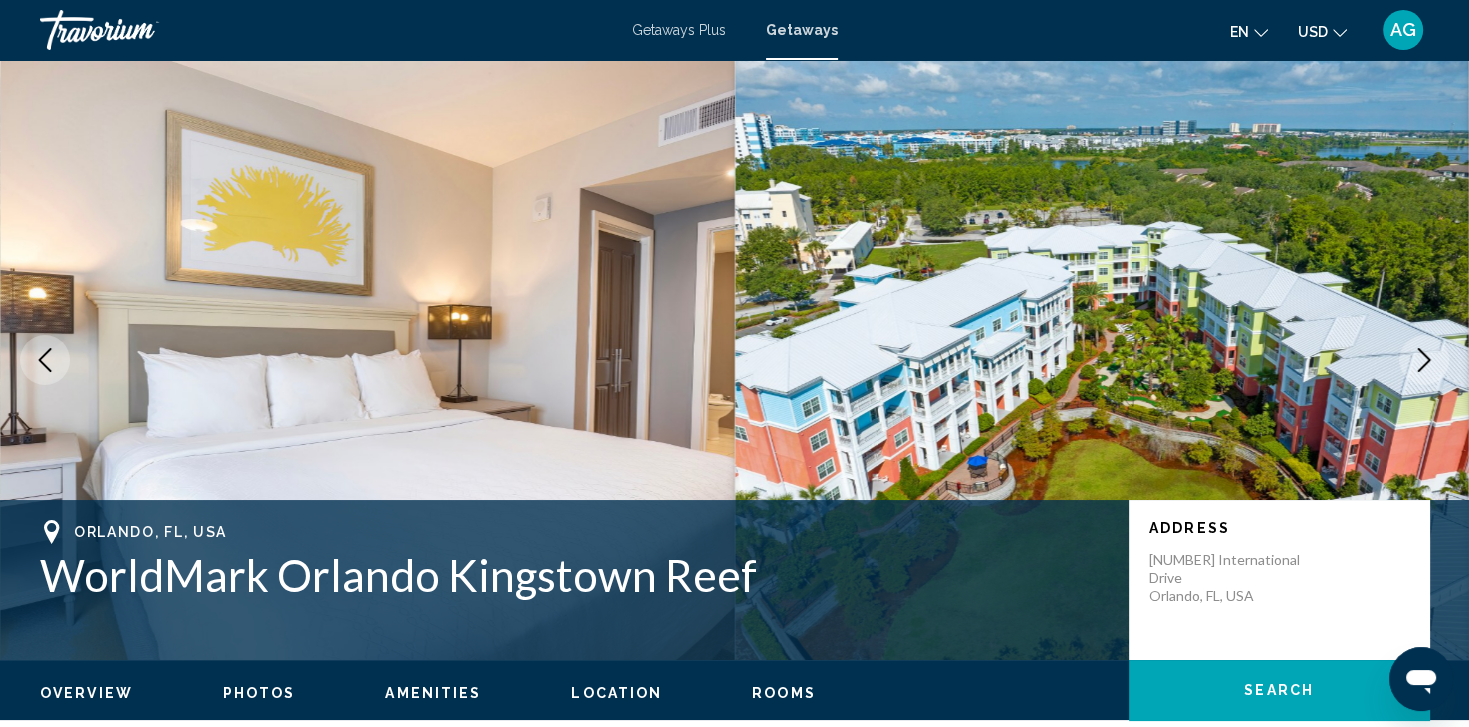 click 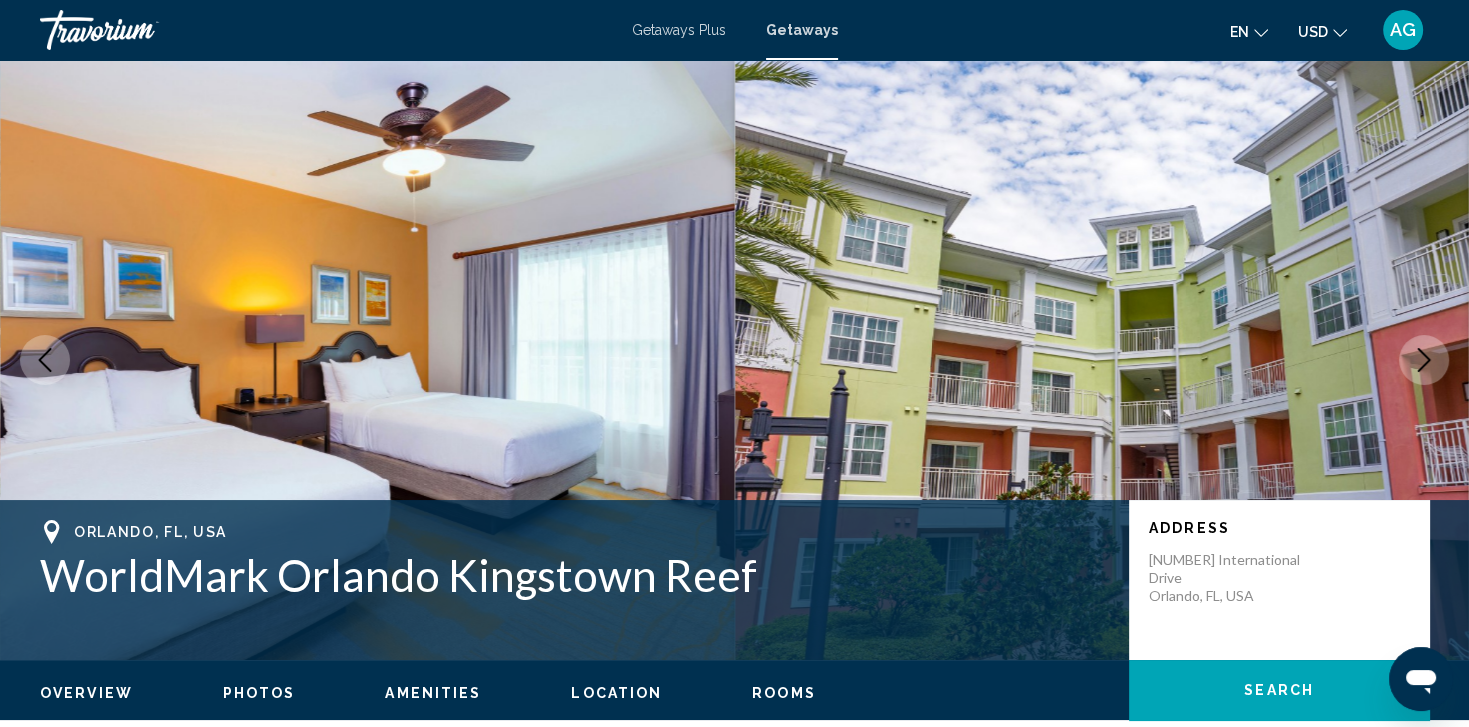 click 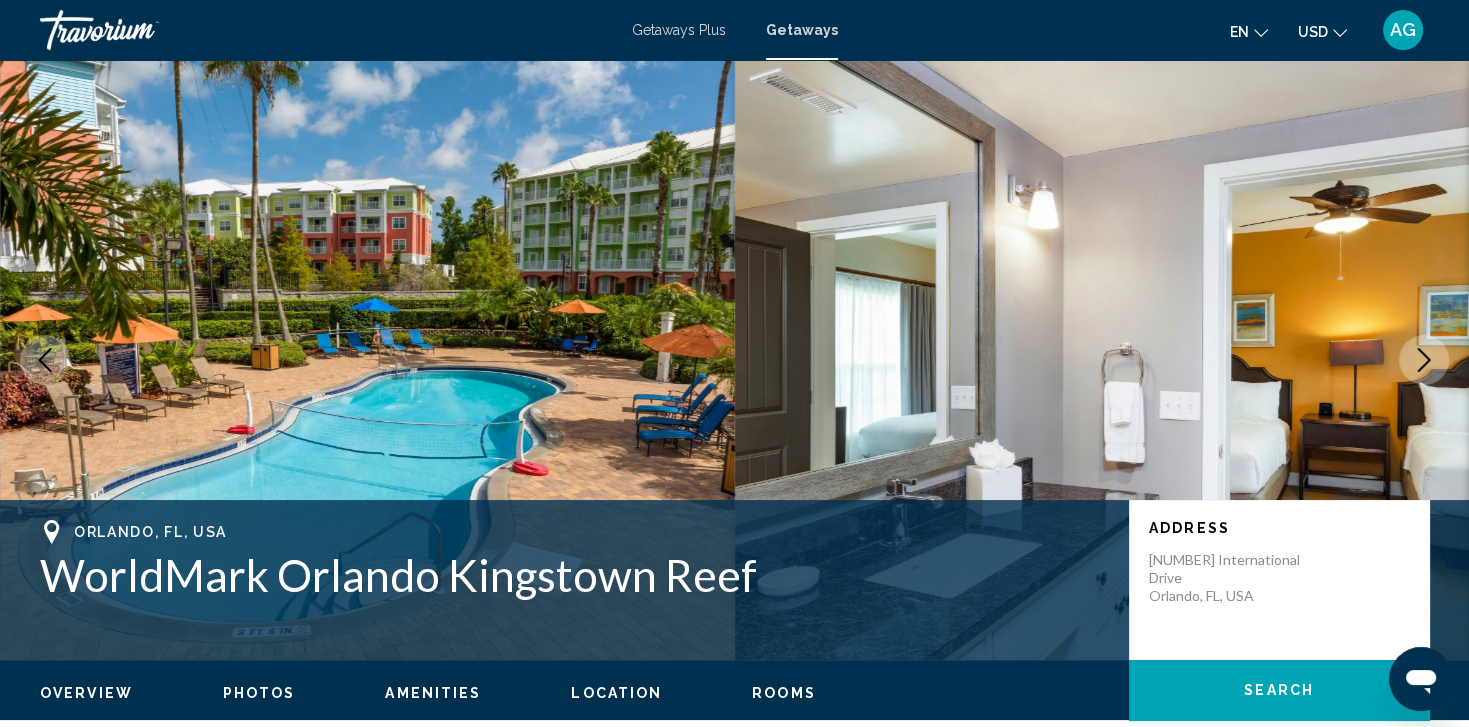 click 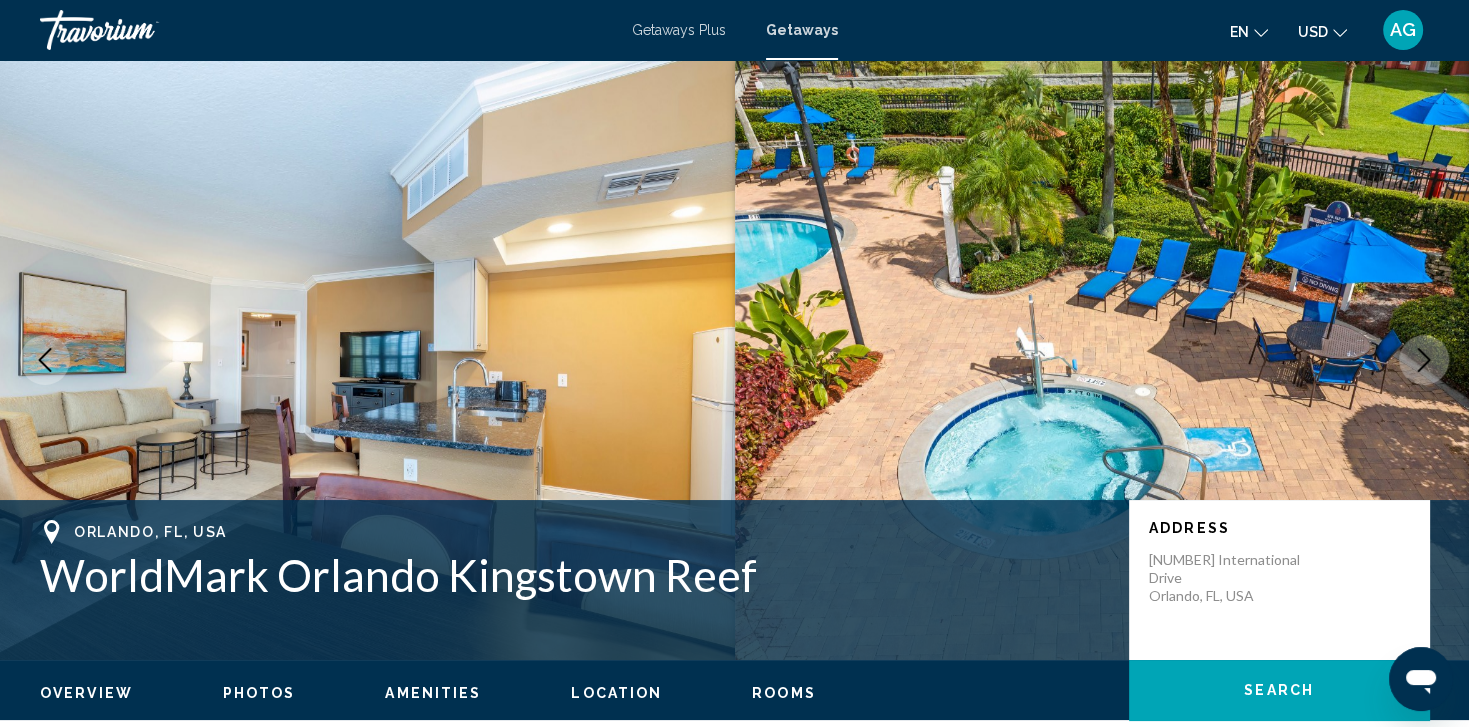 click 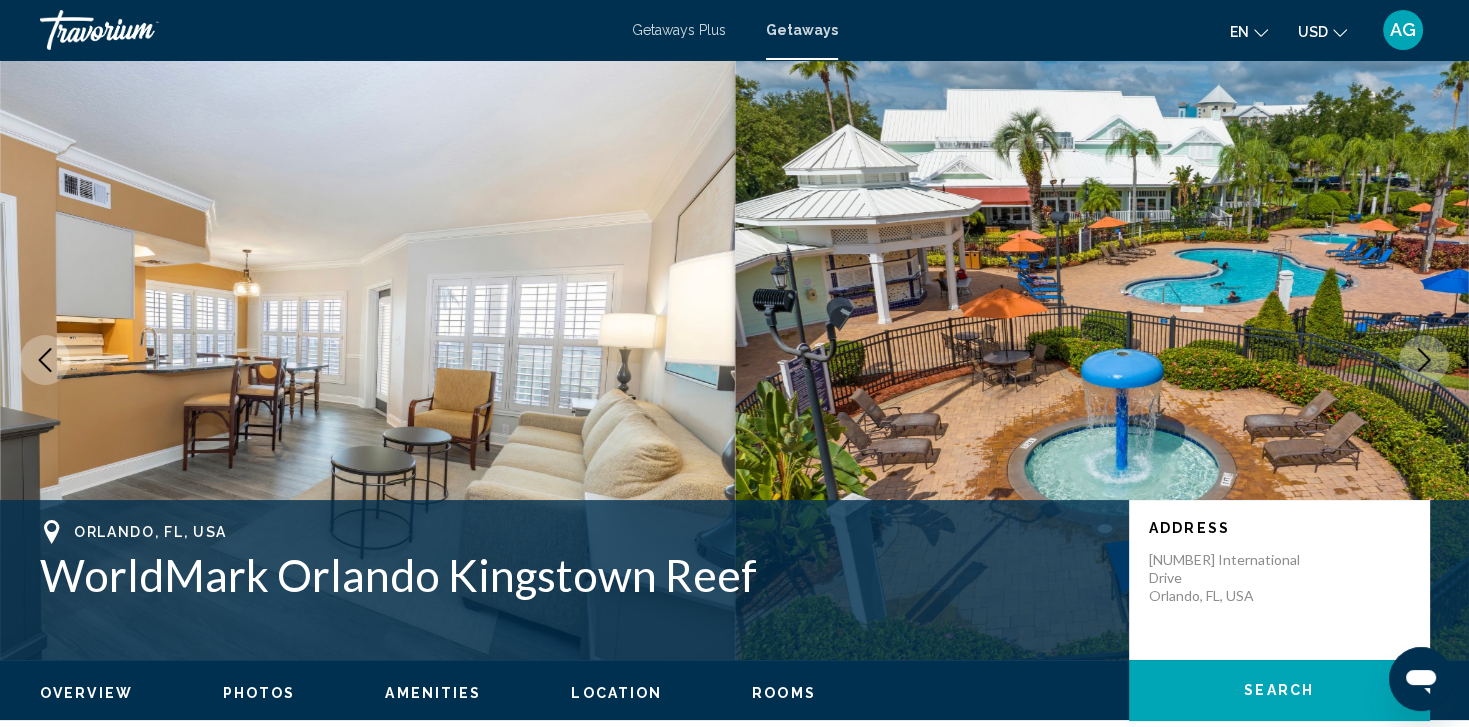 click 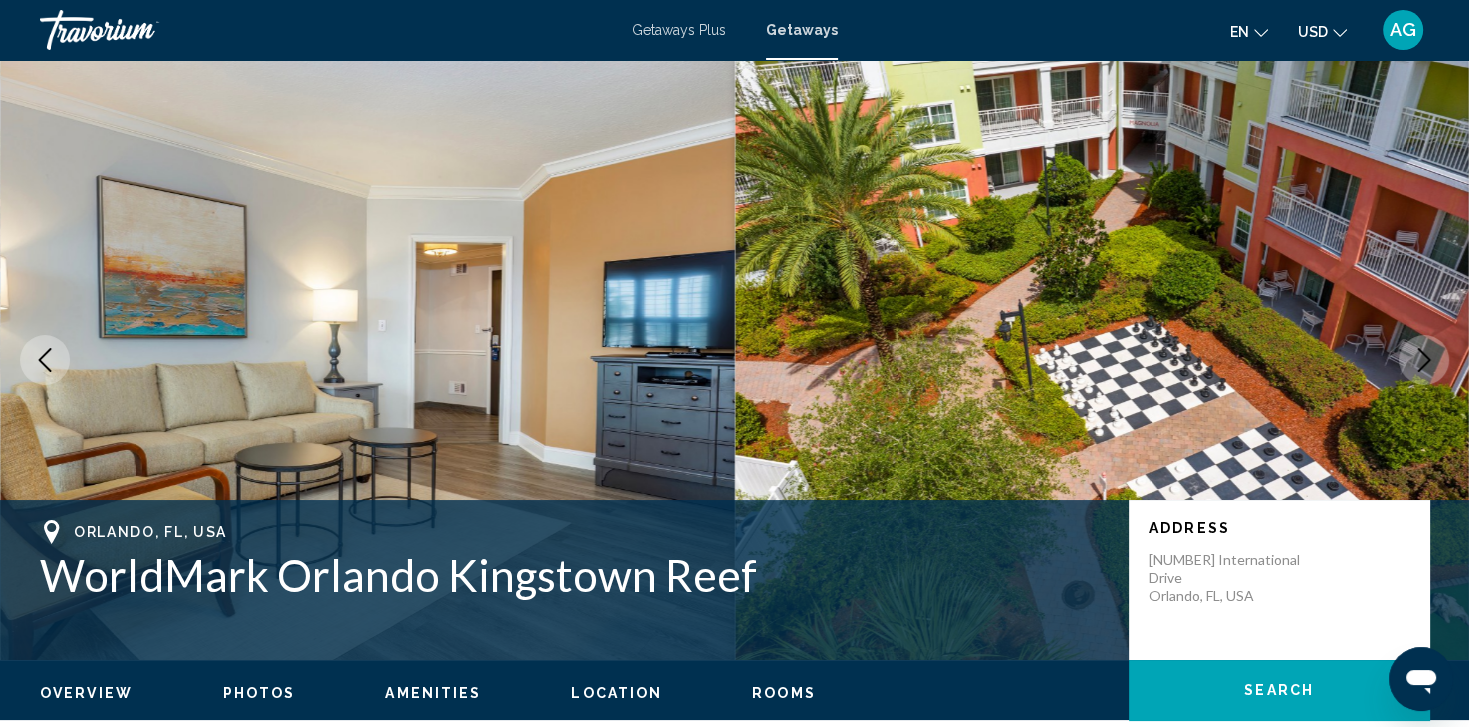 click 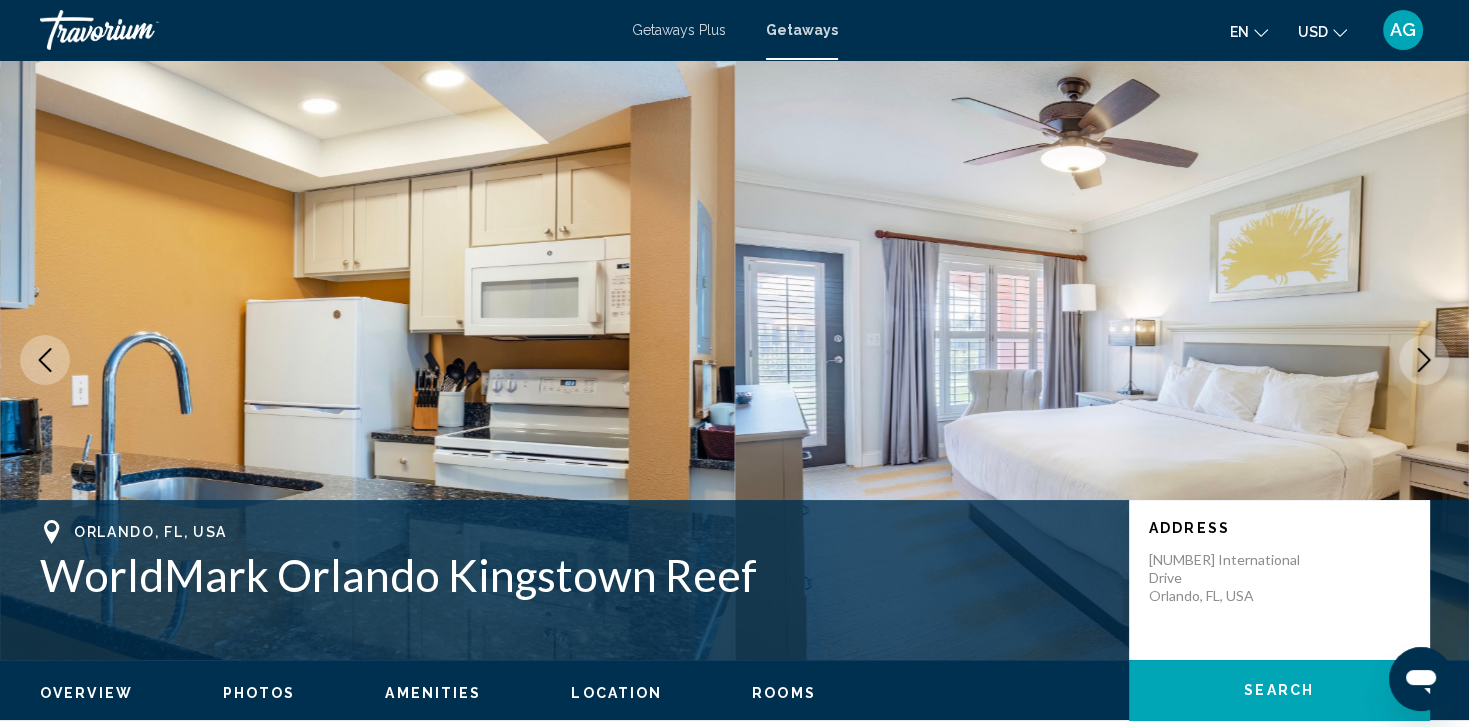 click 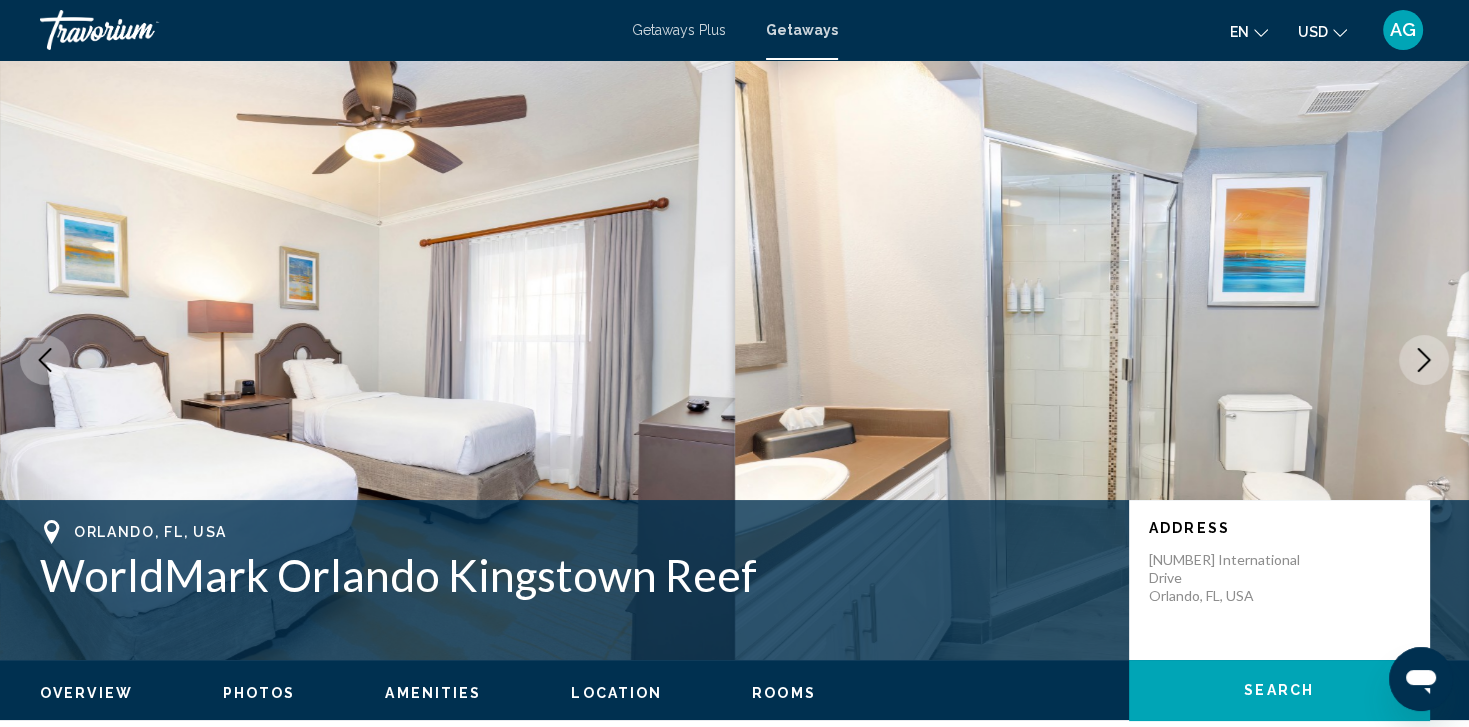 click 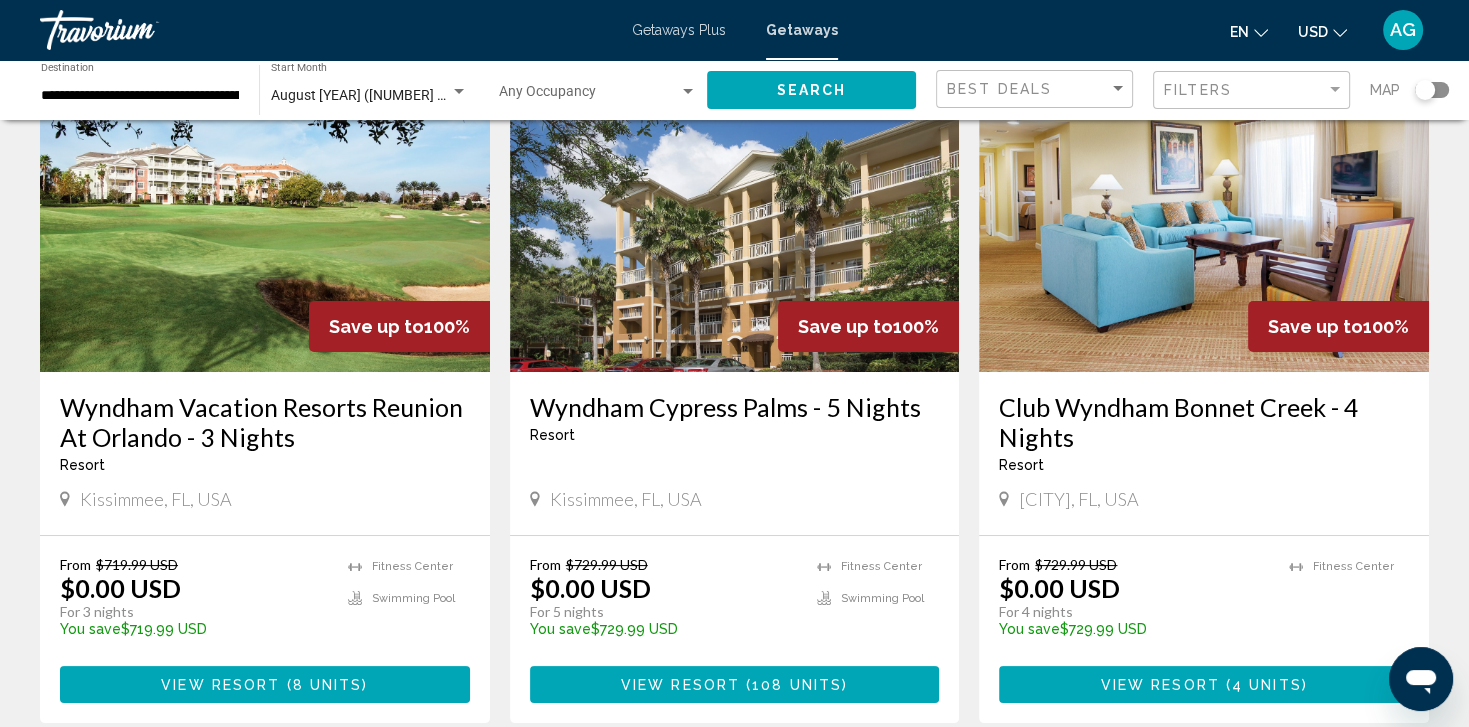 scroll, scrollTop: 174, scrollLeft: 0, axis: vertical 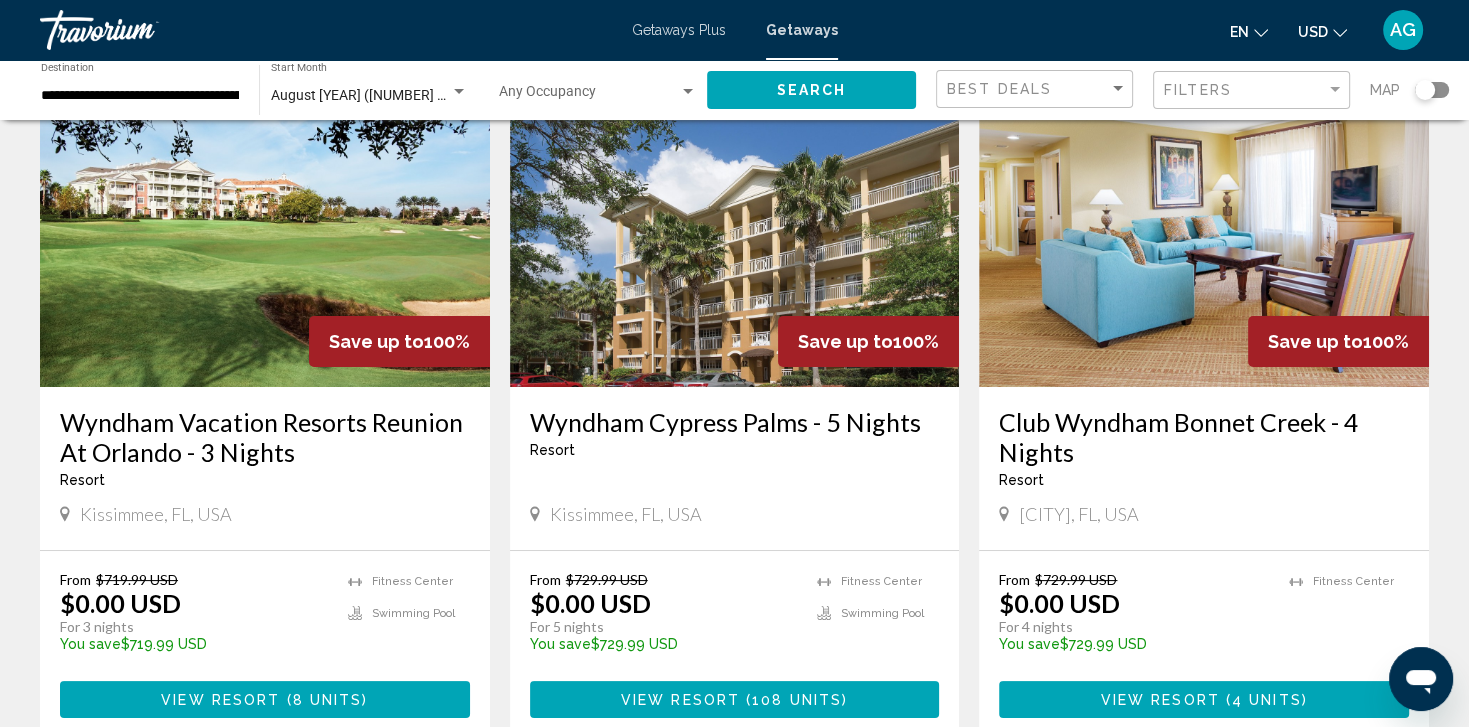 click on "View Resort" at bounding box center [220, 700] 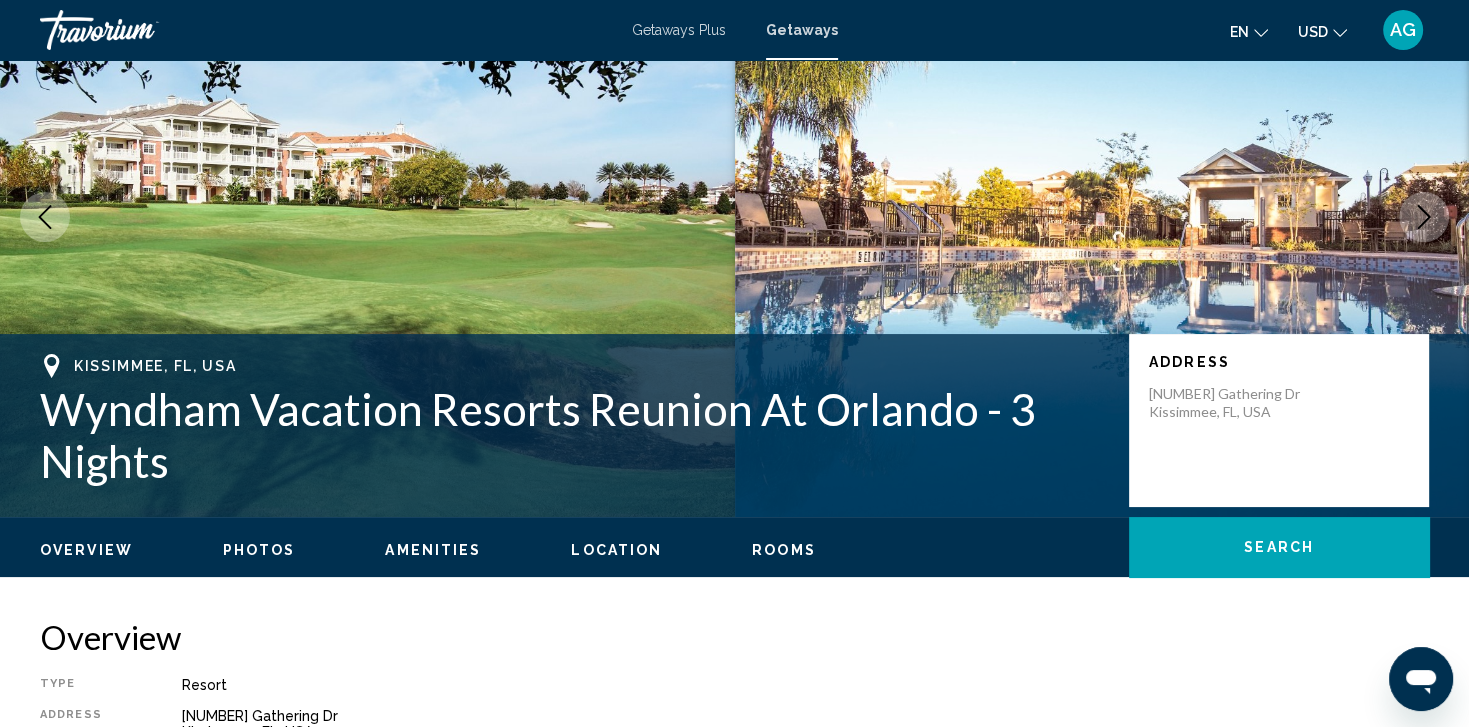 scroll, scrollTop: 0, scrollLeft: 0, axis: both 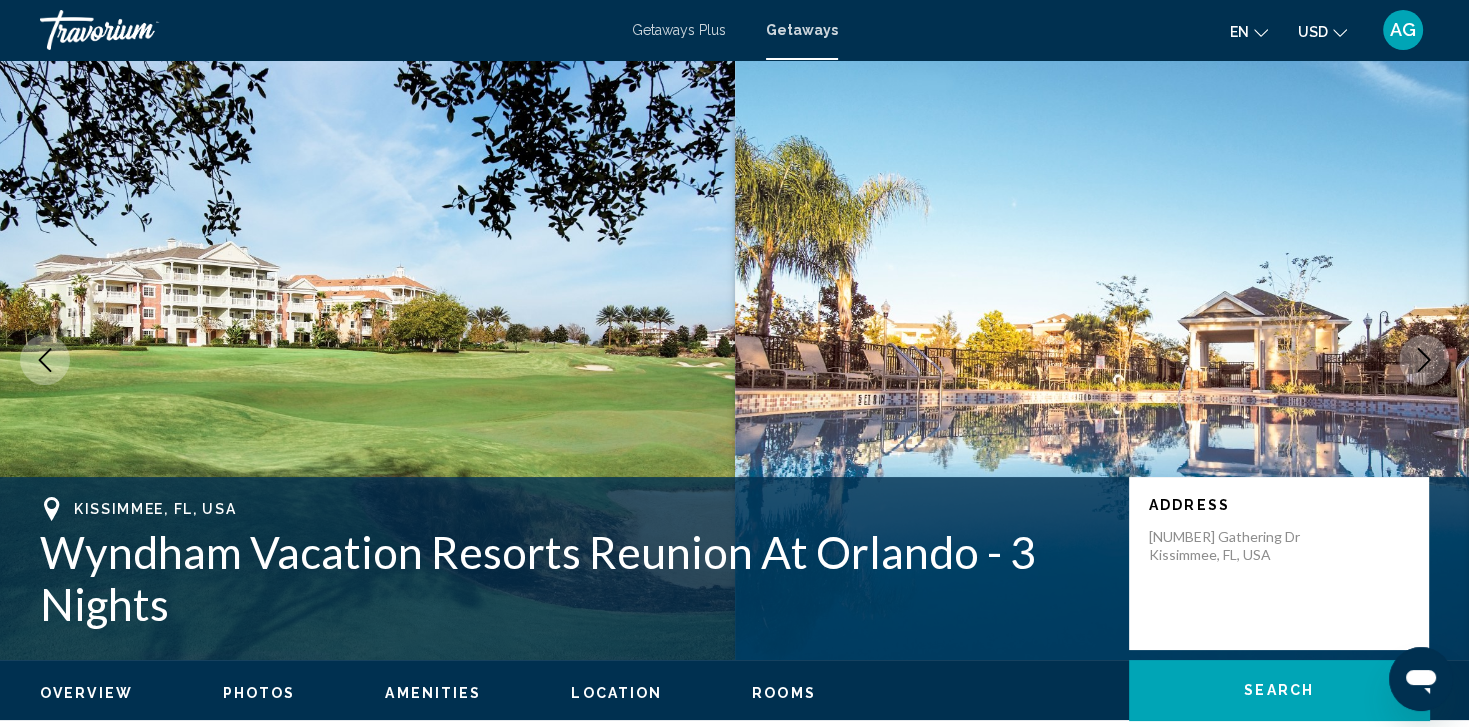 click 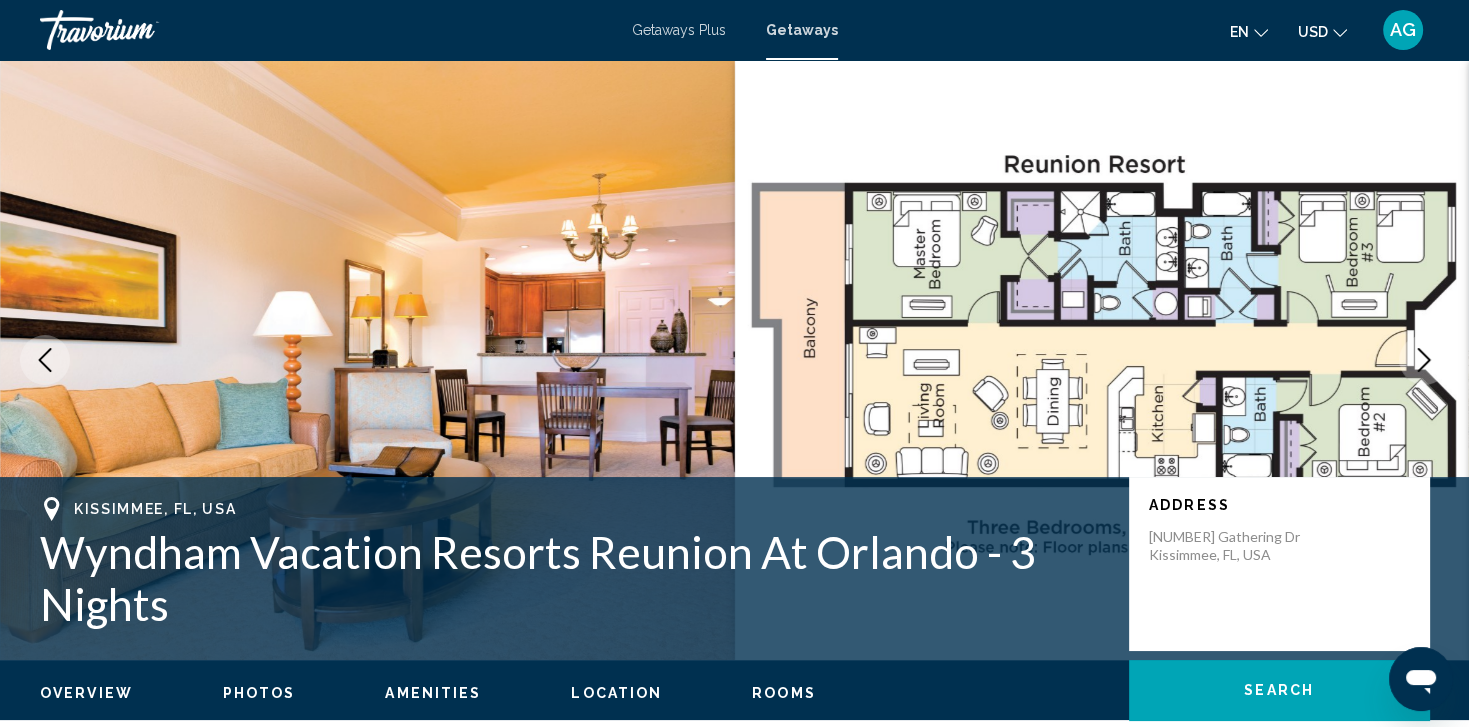 click 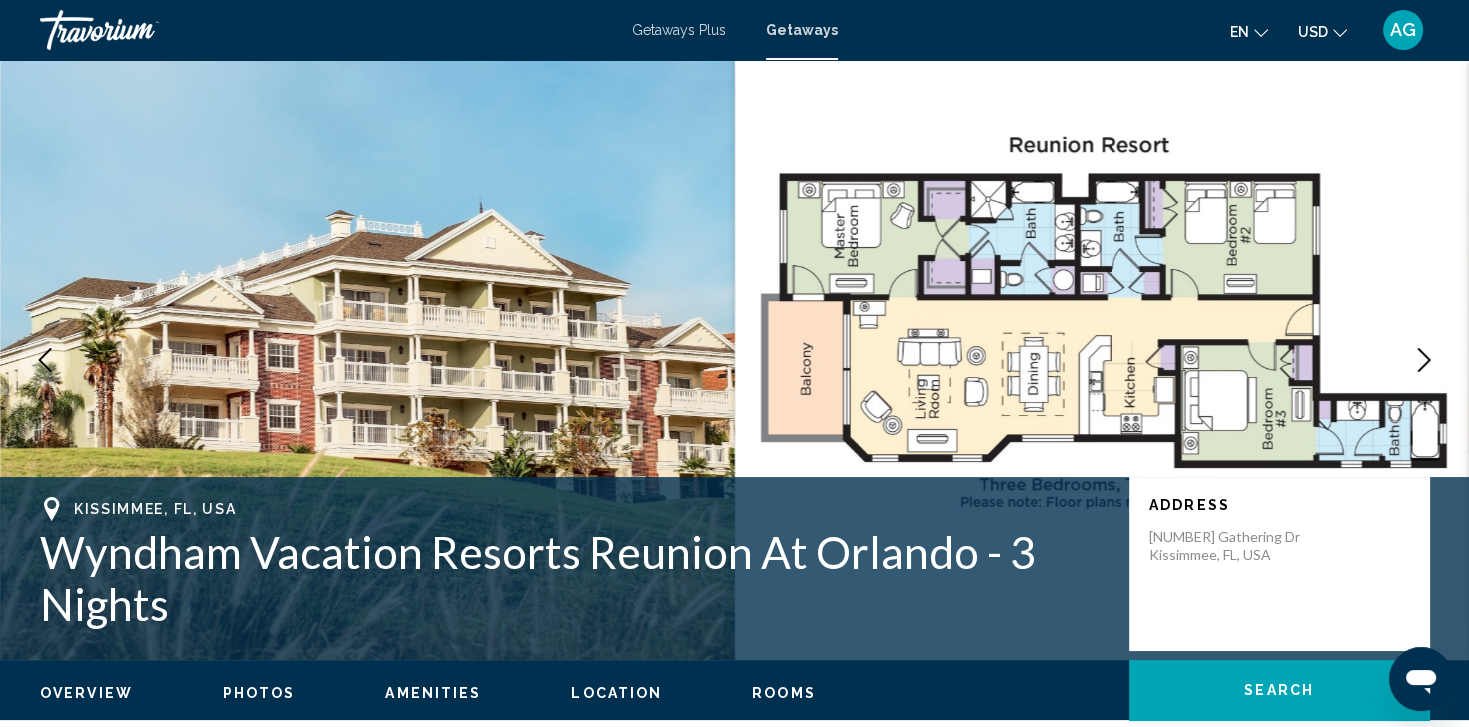 click 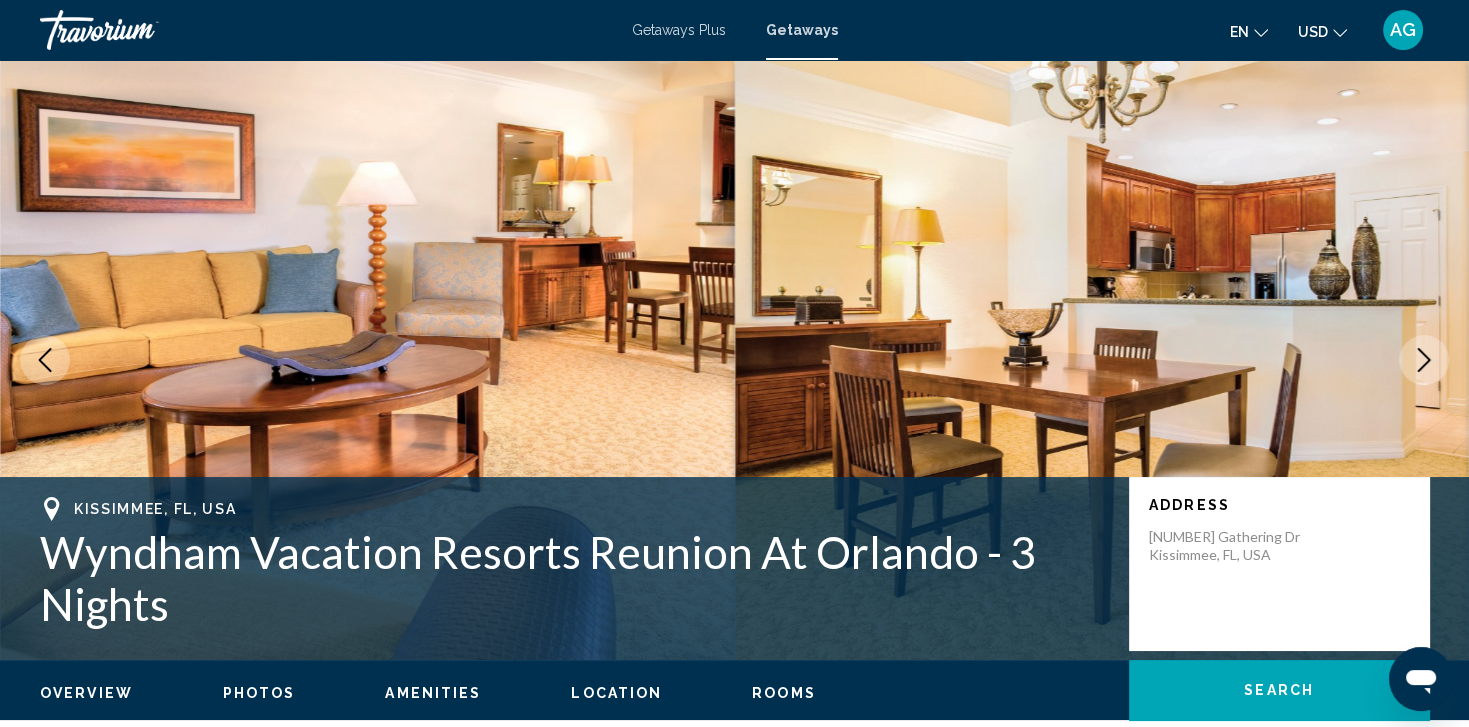 click 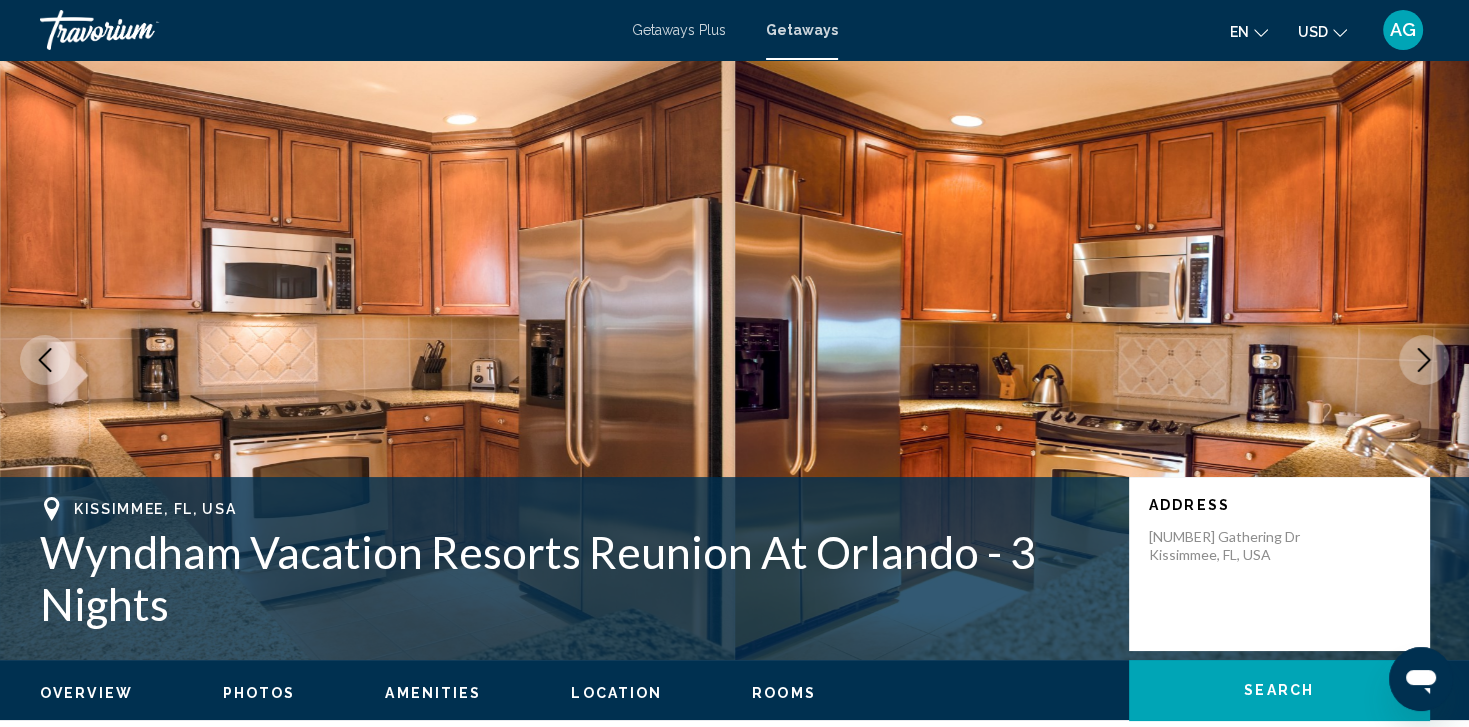 click 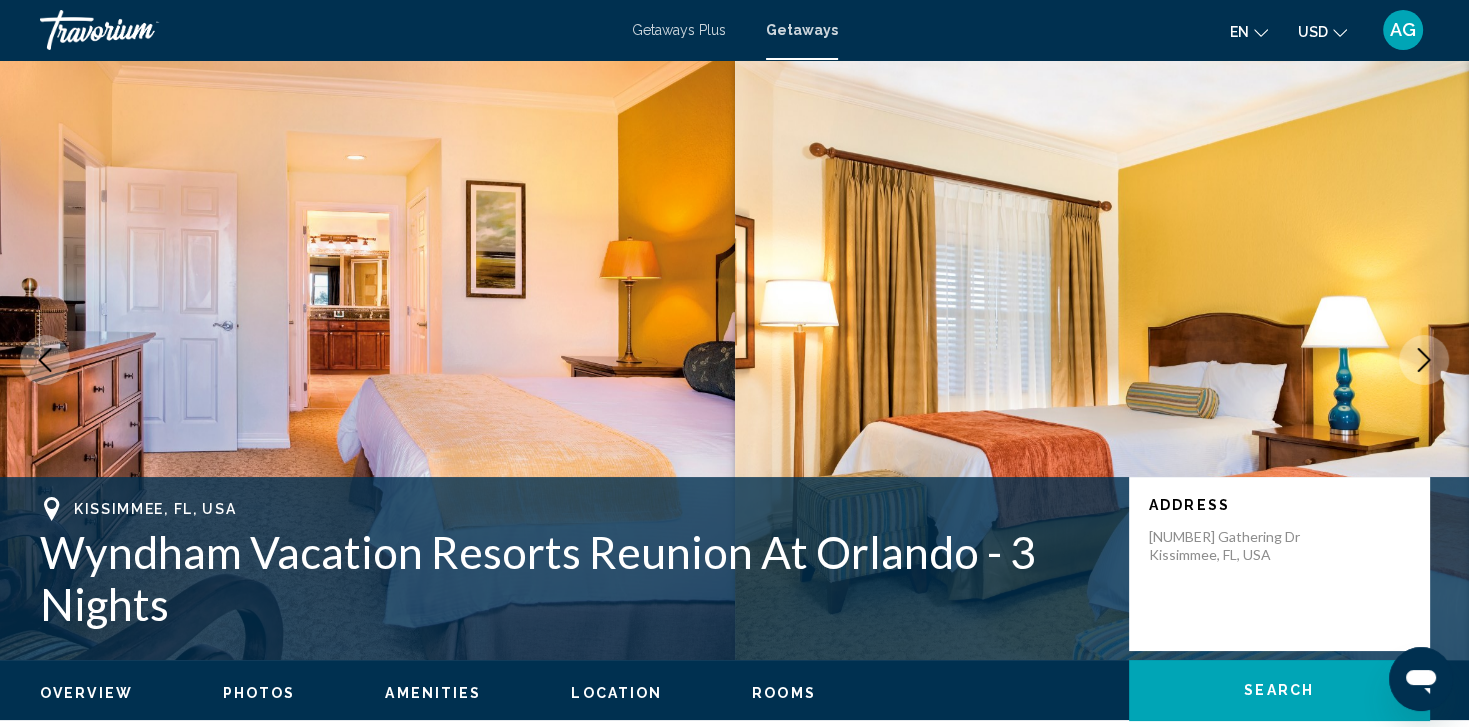 click 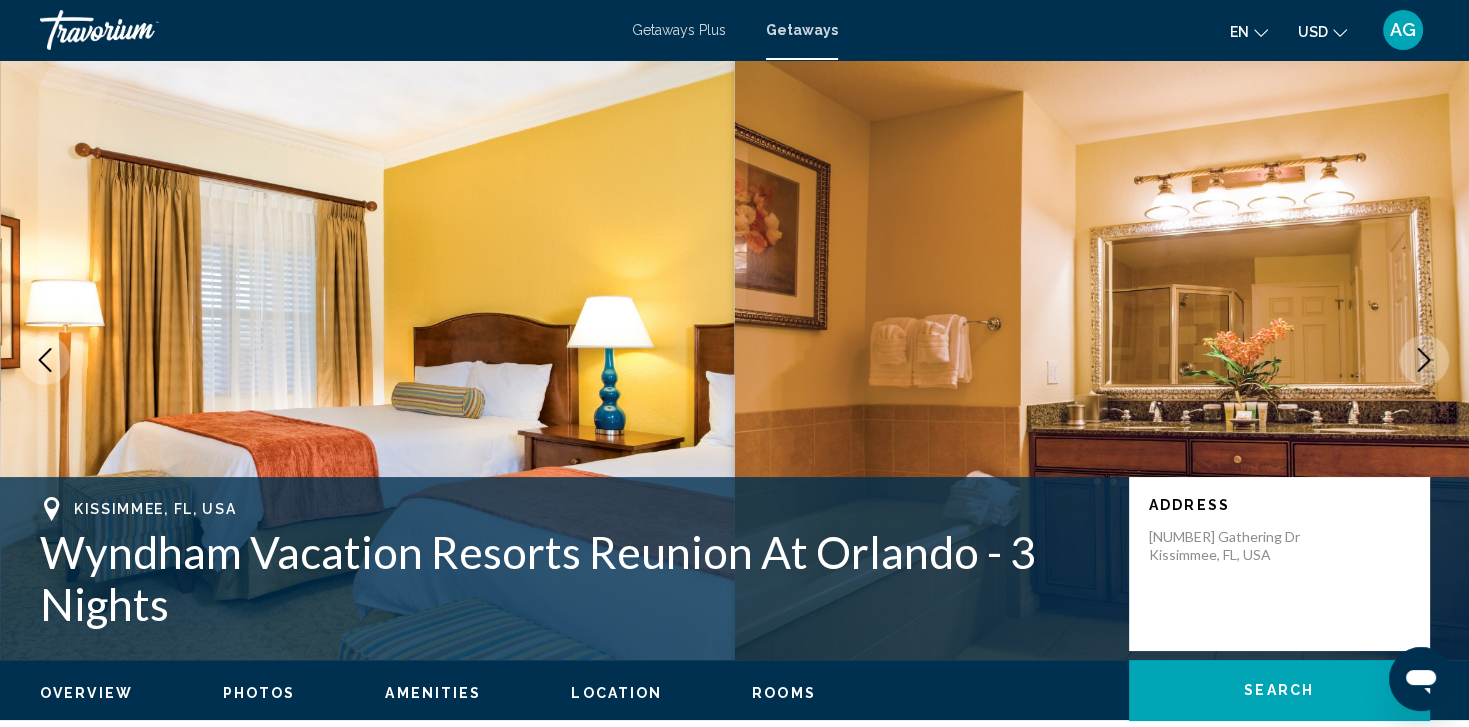 click 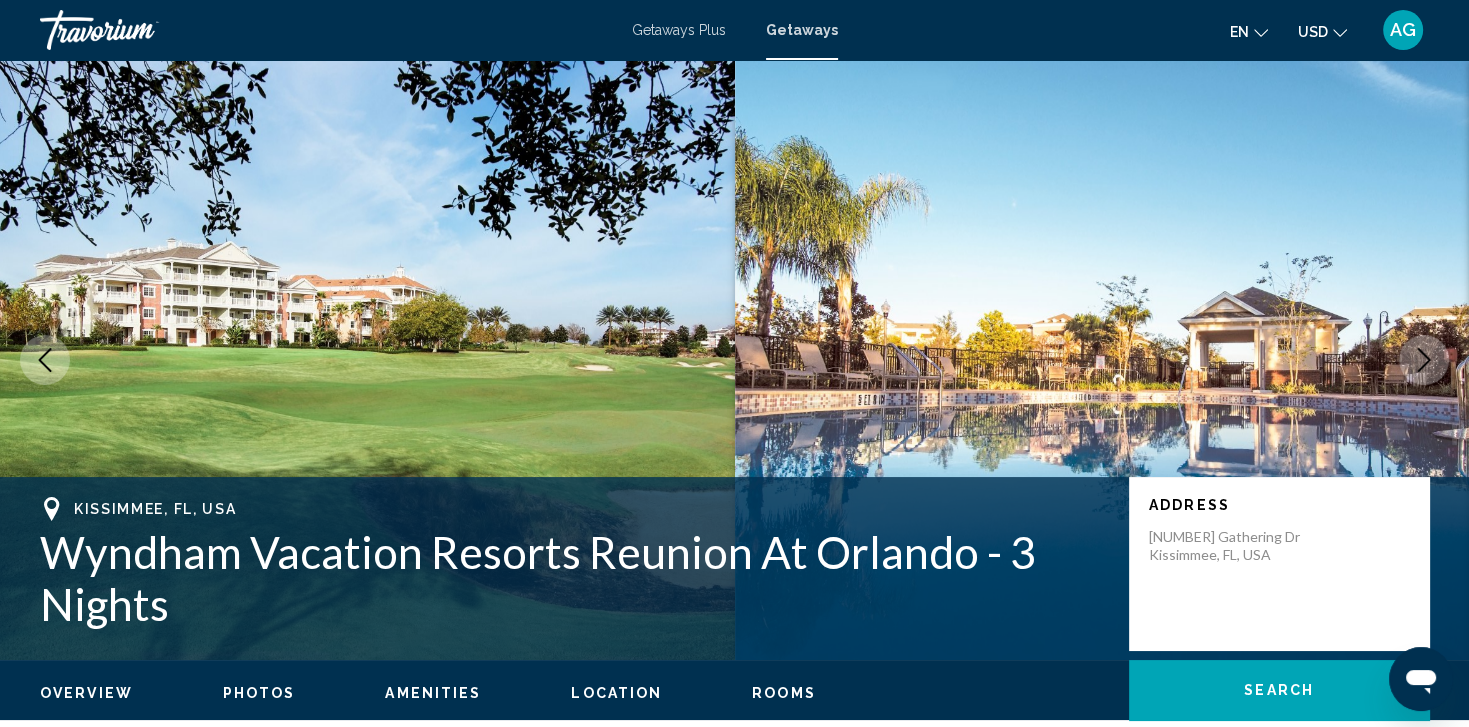 click 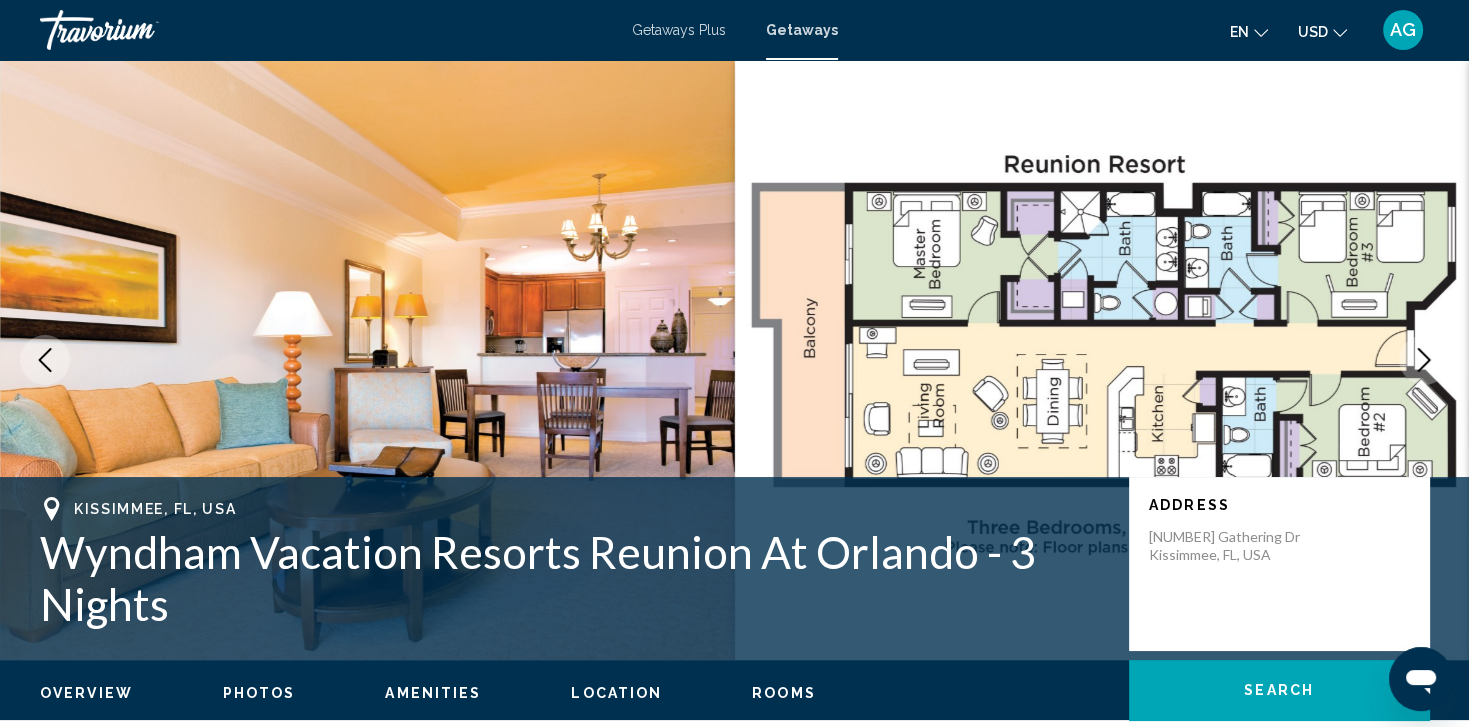 click 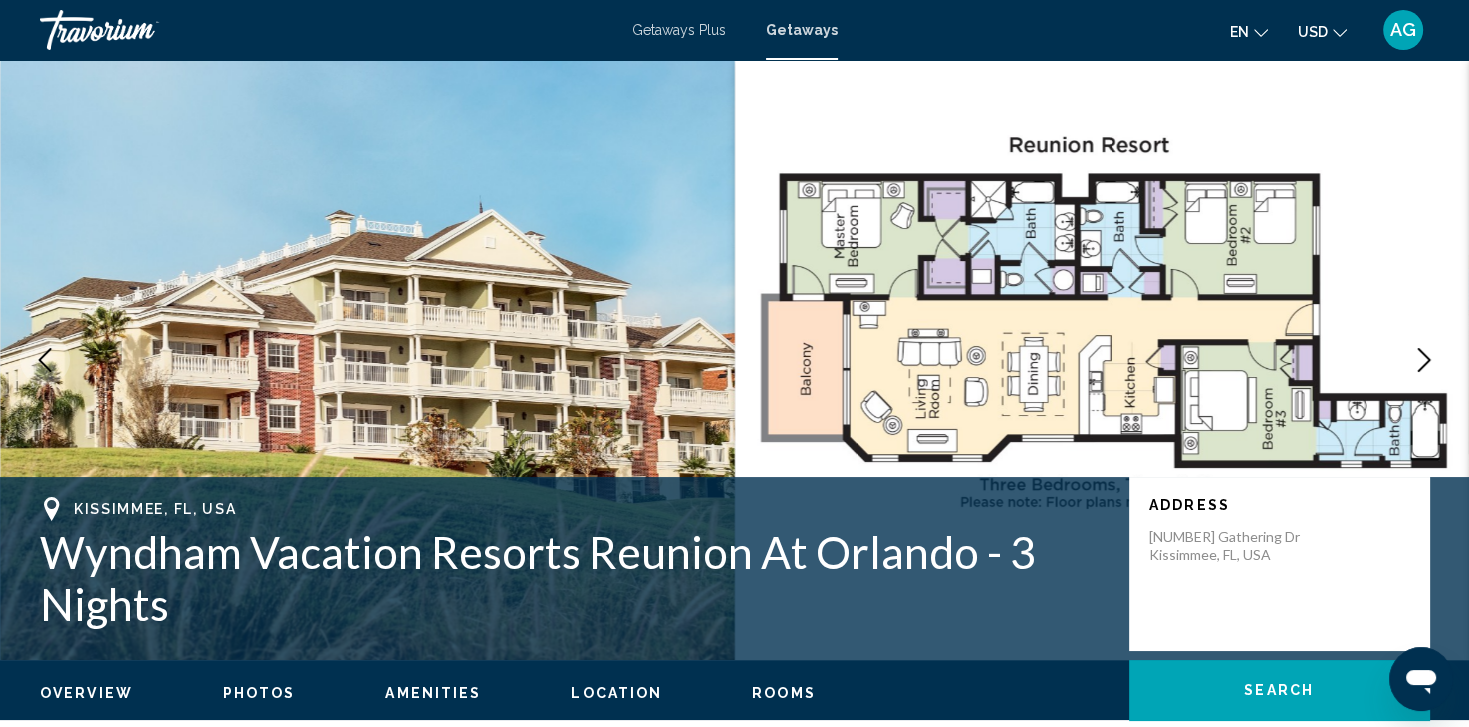 click 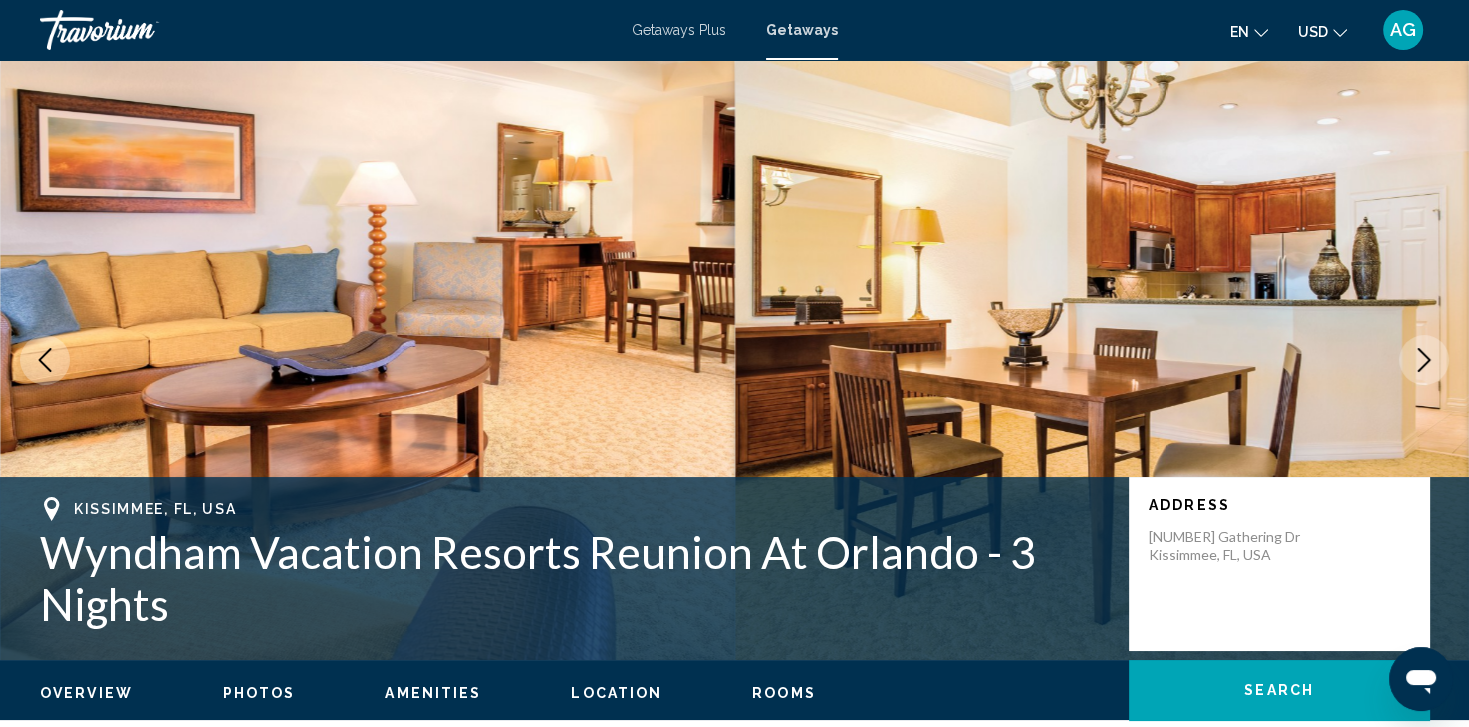 click 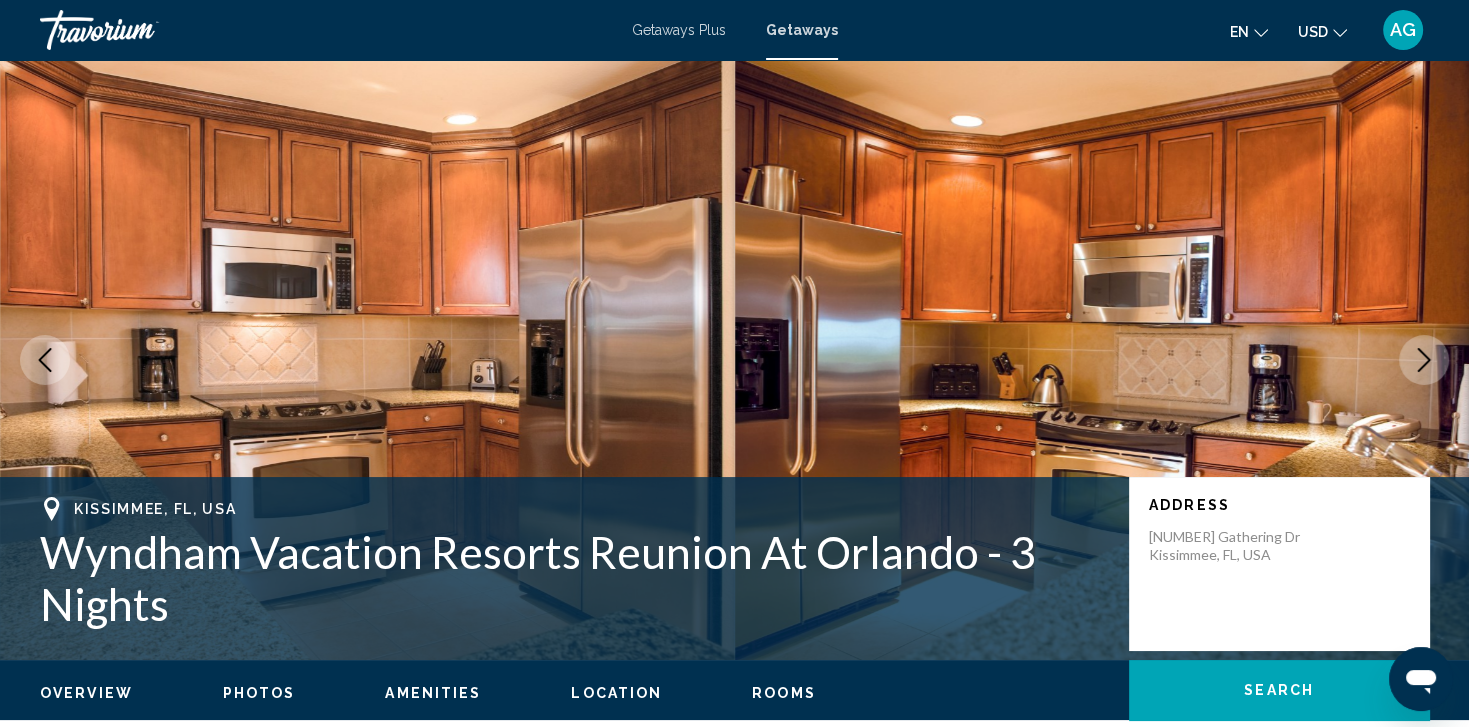 click 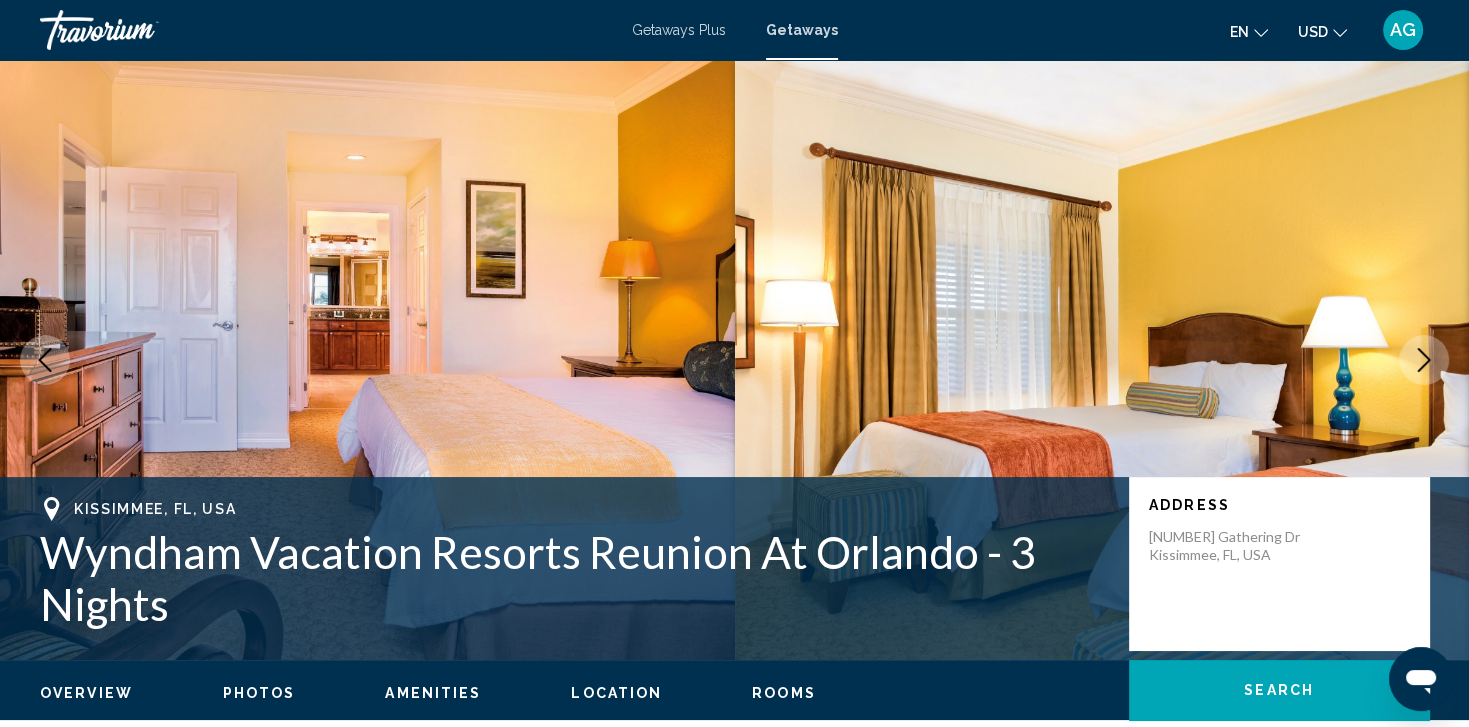 click 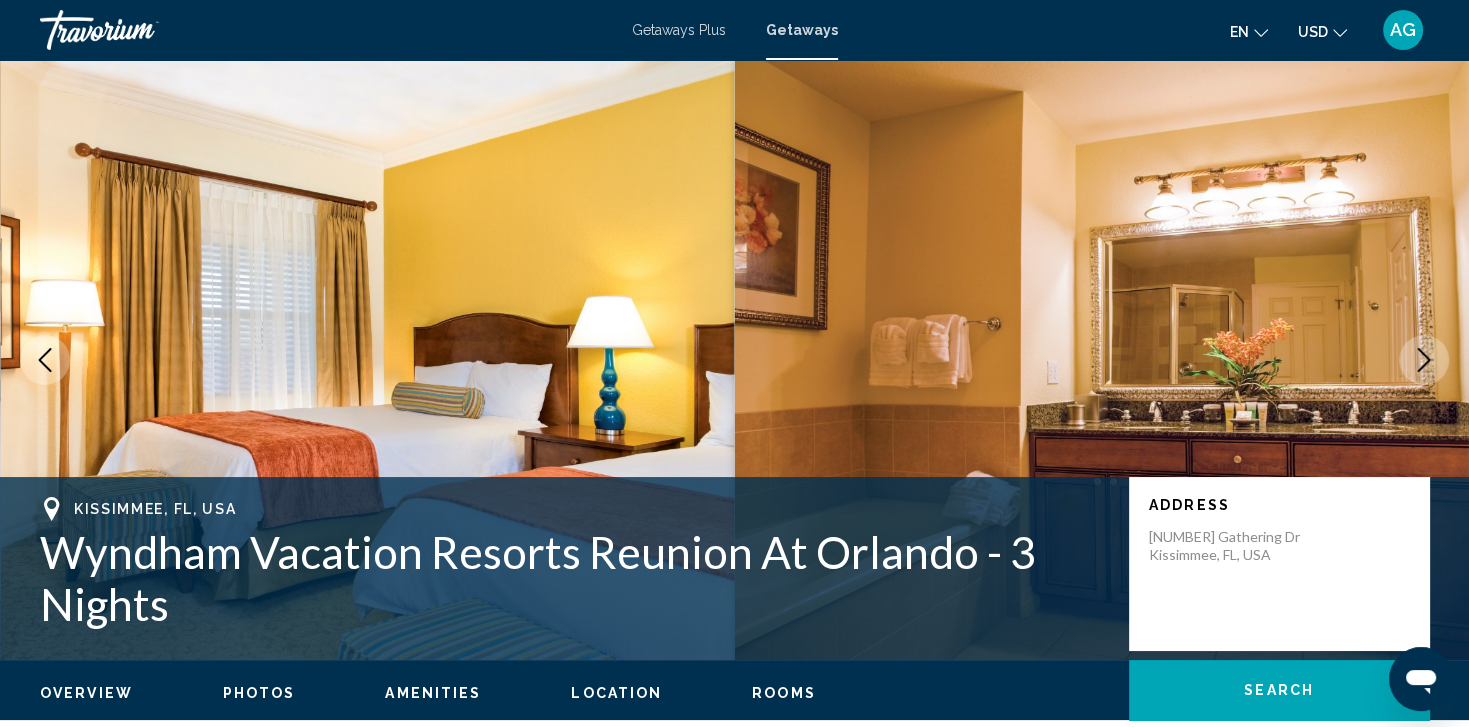 click 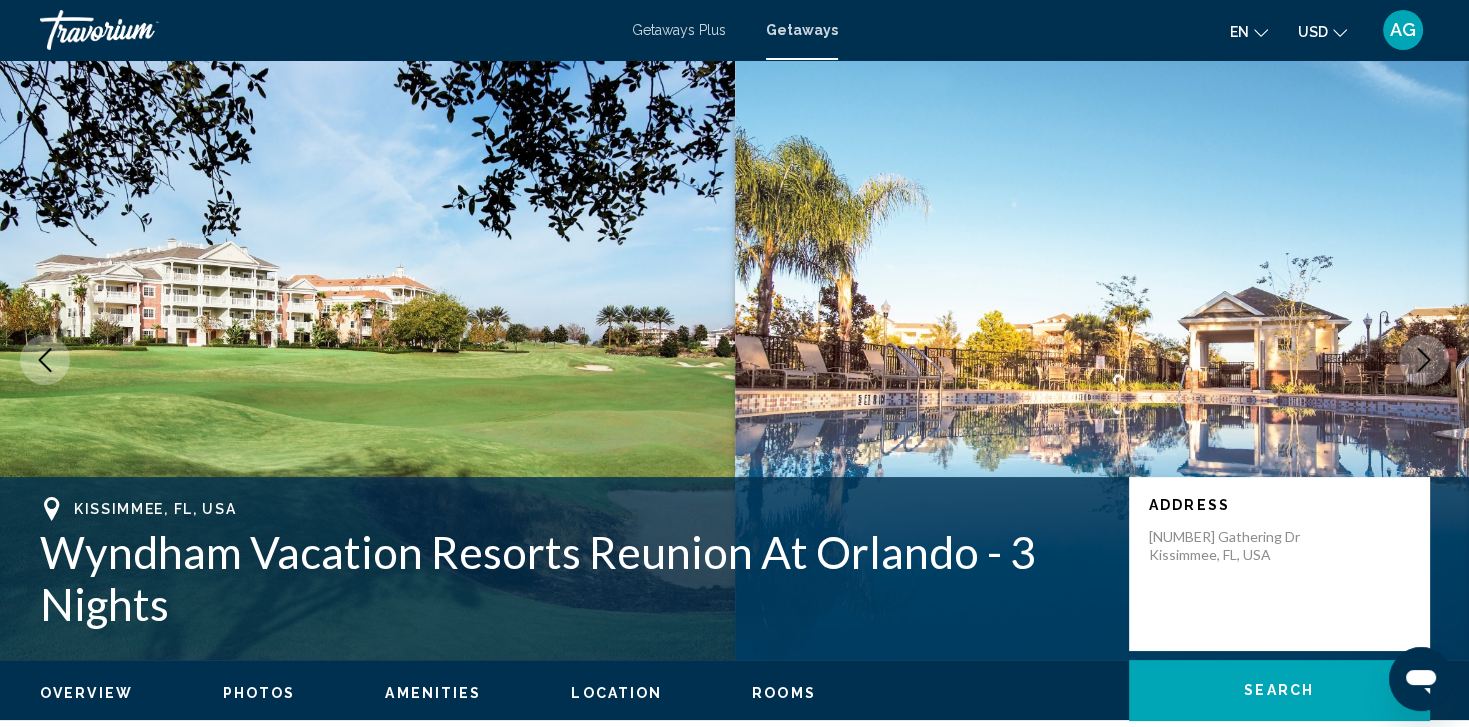 click 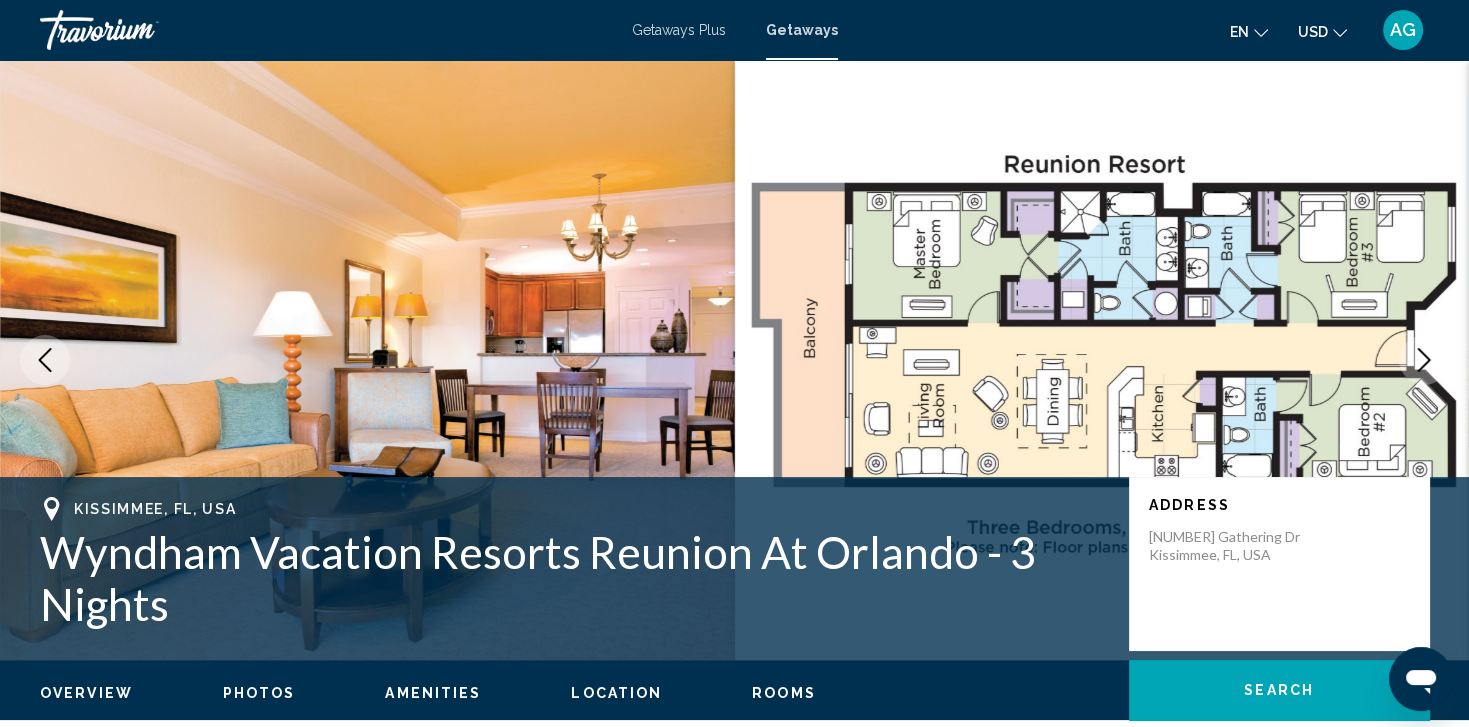 click 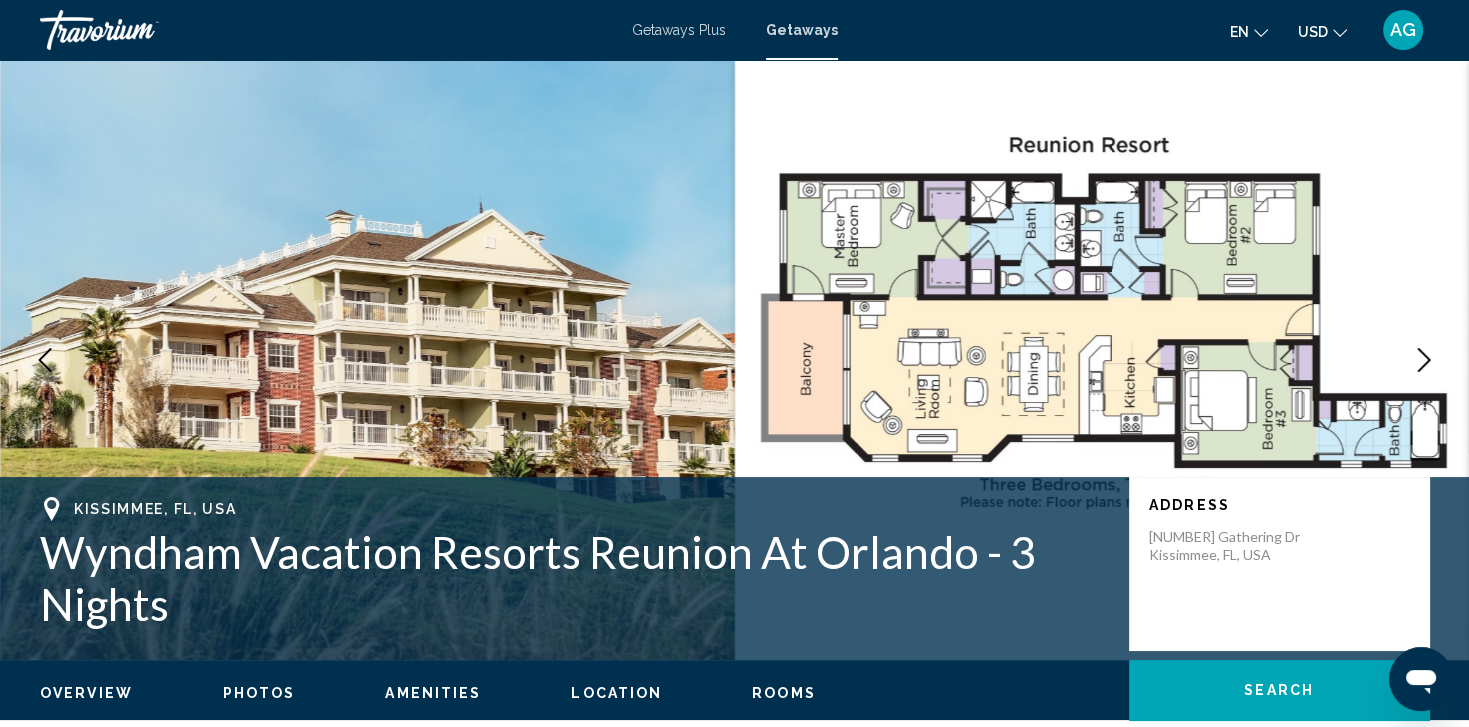 click 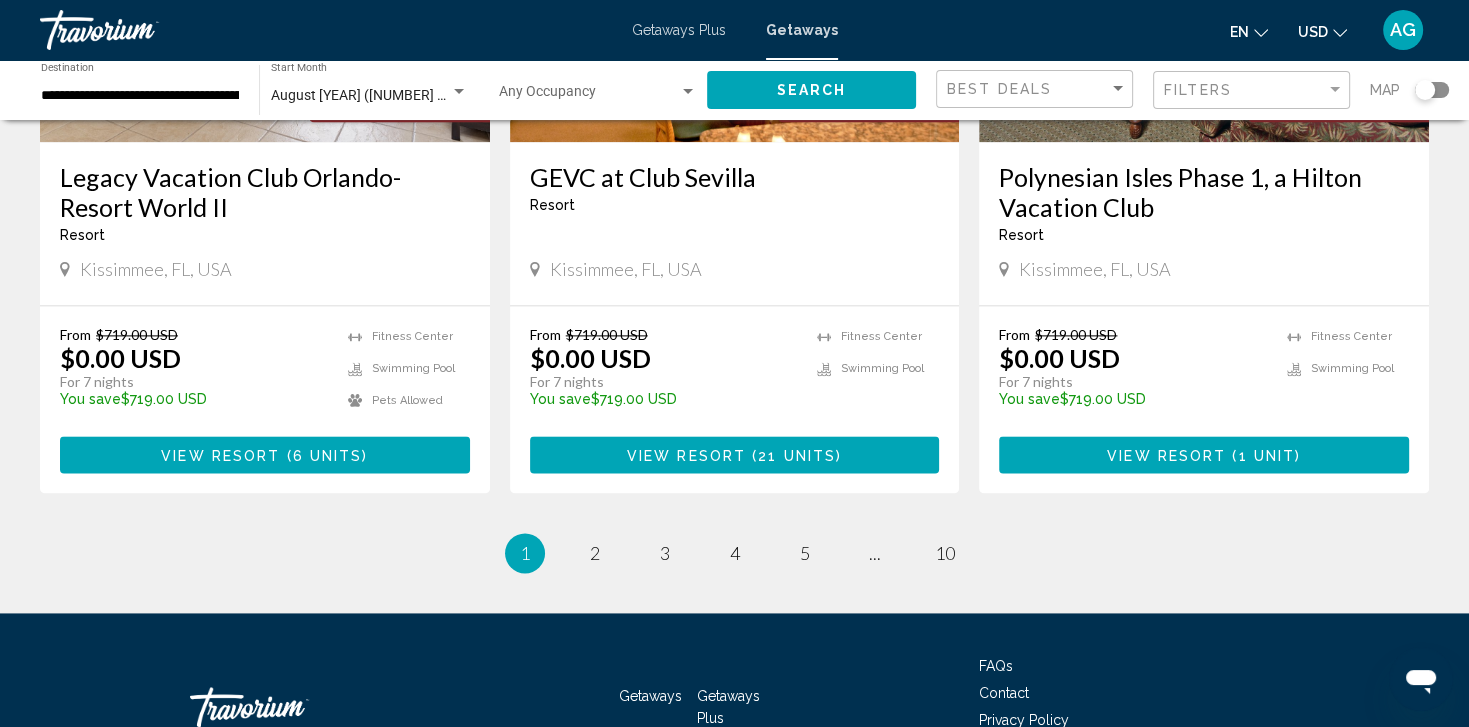 scroll, scrollTop: 2560, scrollLeft: 0, axis: vertical 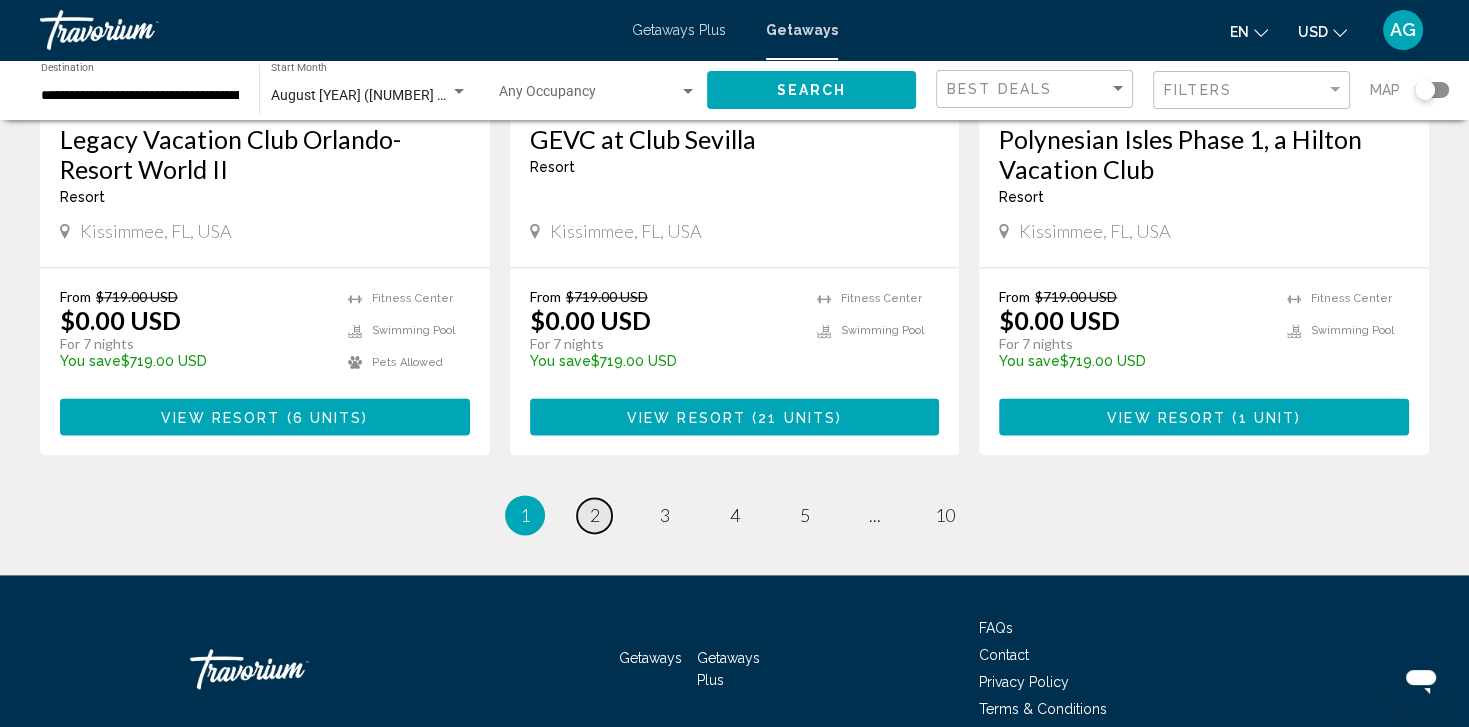 click on "2" at bounding box center [595, 515] 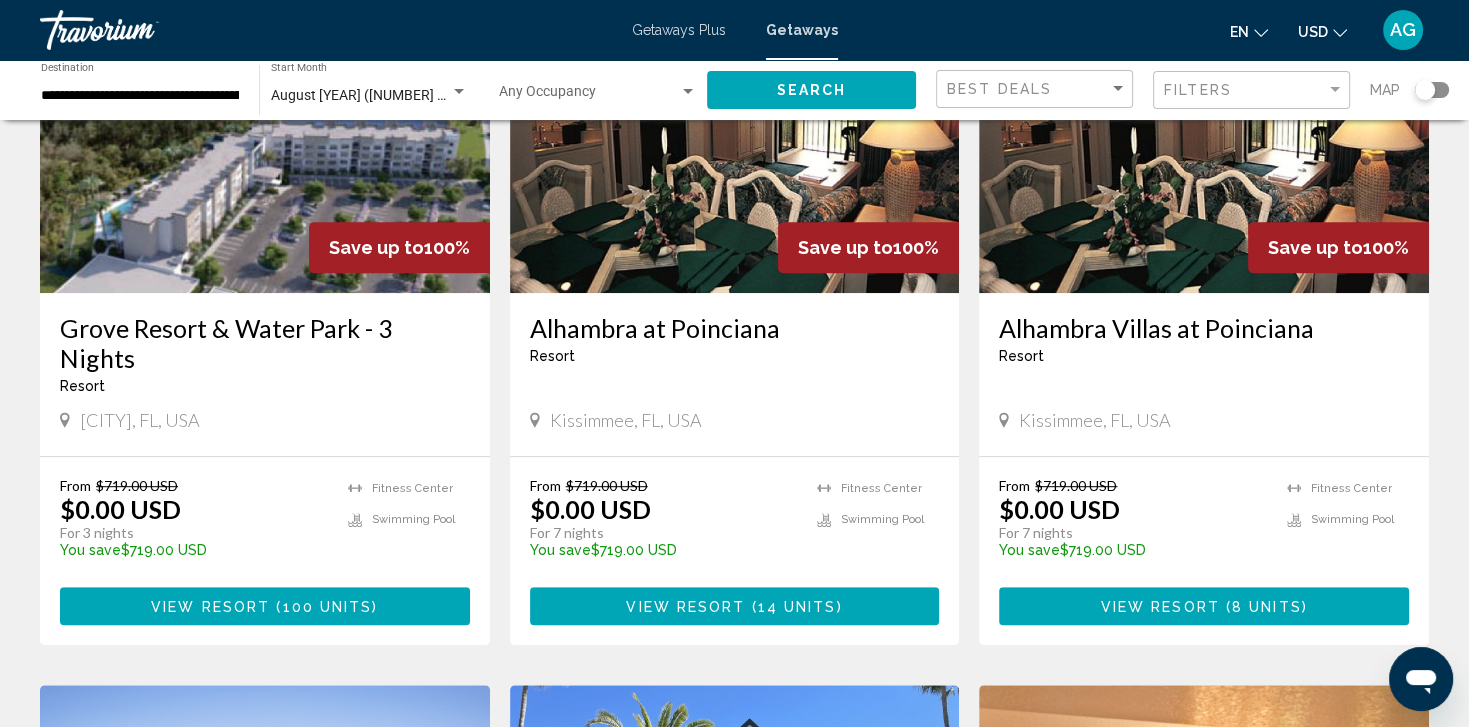 scroll, scrollTop: 920, scrollLeft: 0, axis: vertical 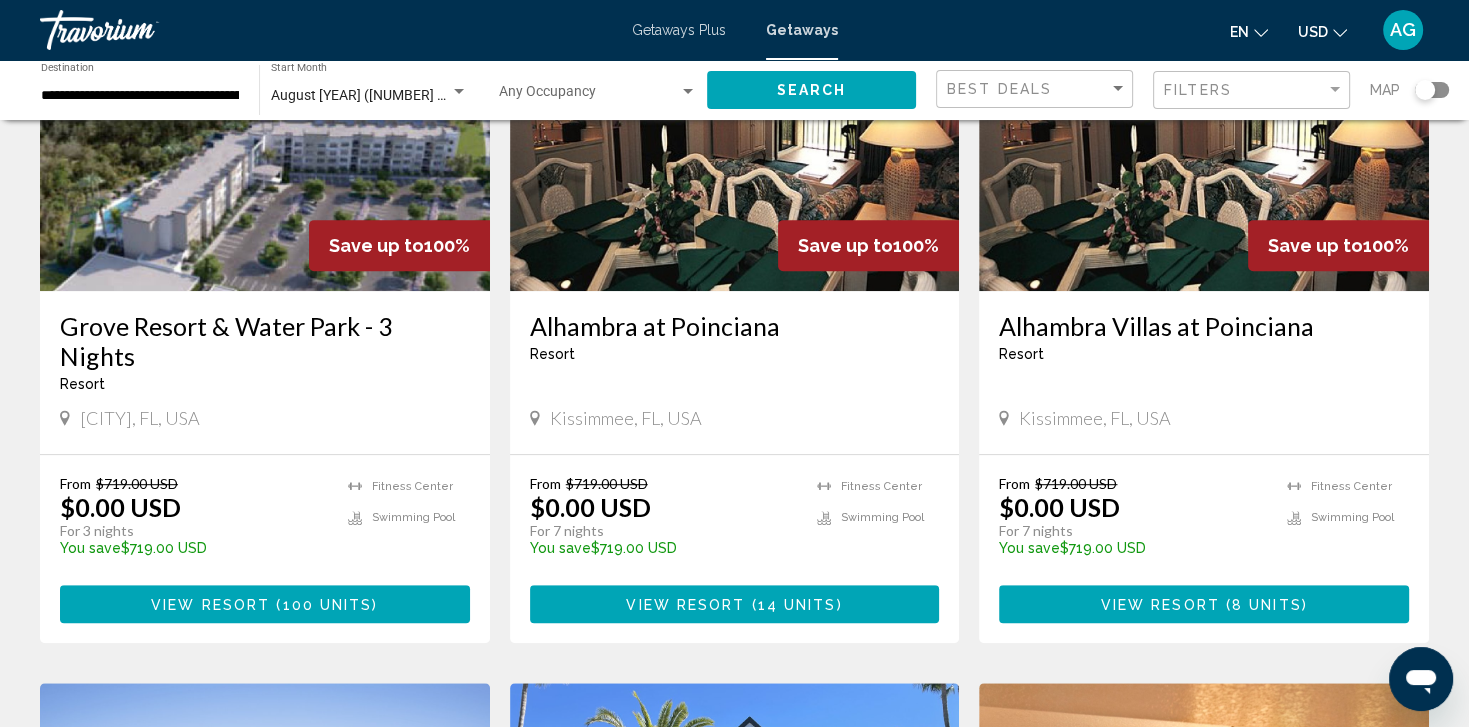 click at bounding box center [265, 131] 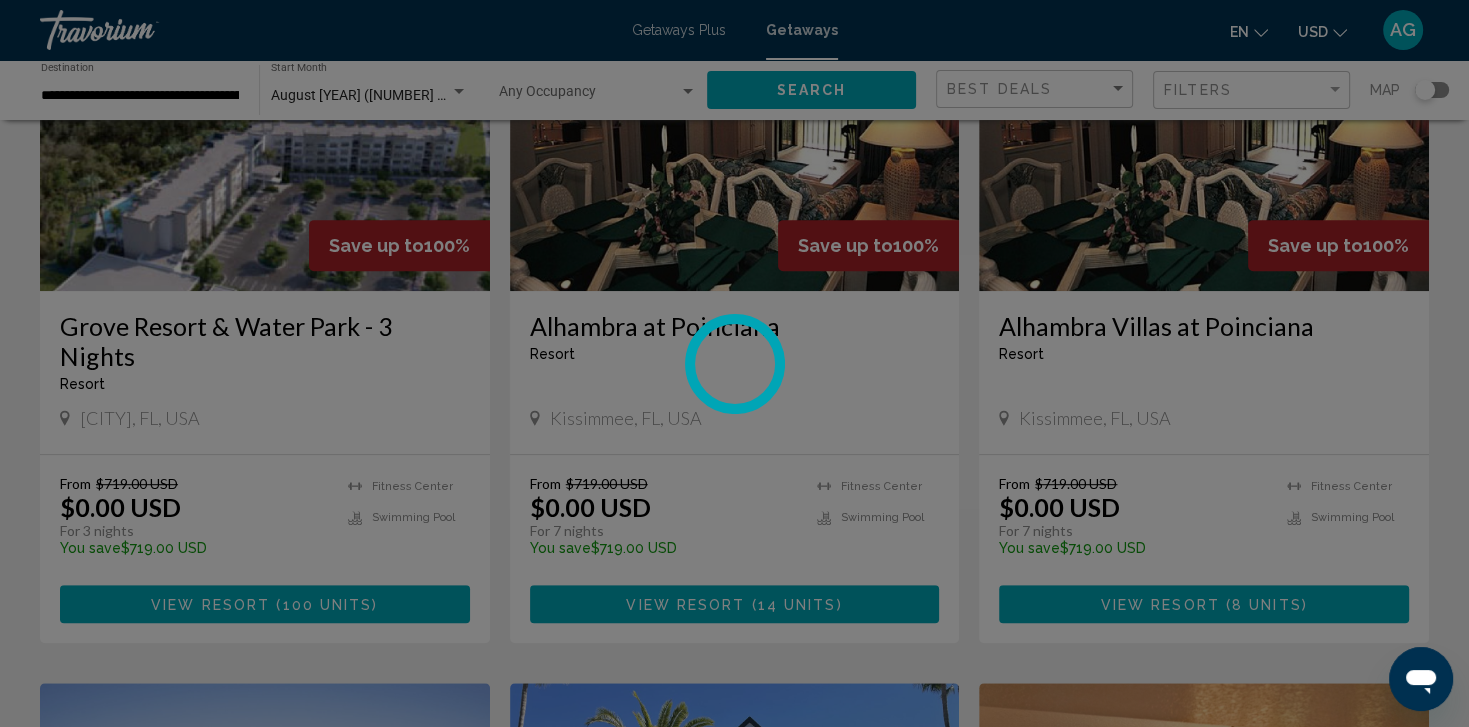 scroll, scrollTop: 0, scrollLeft: 0, axis: both 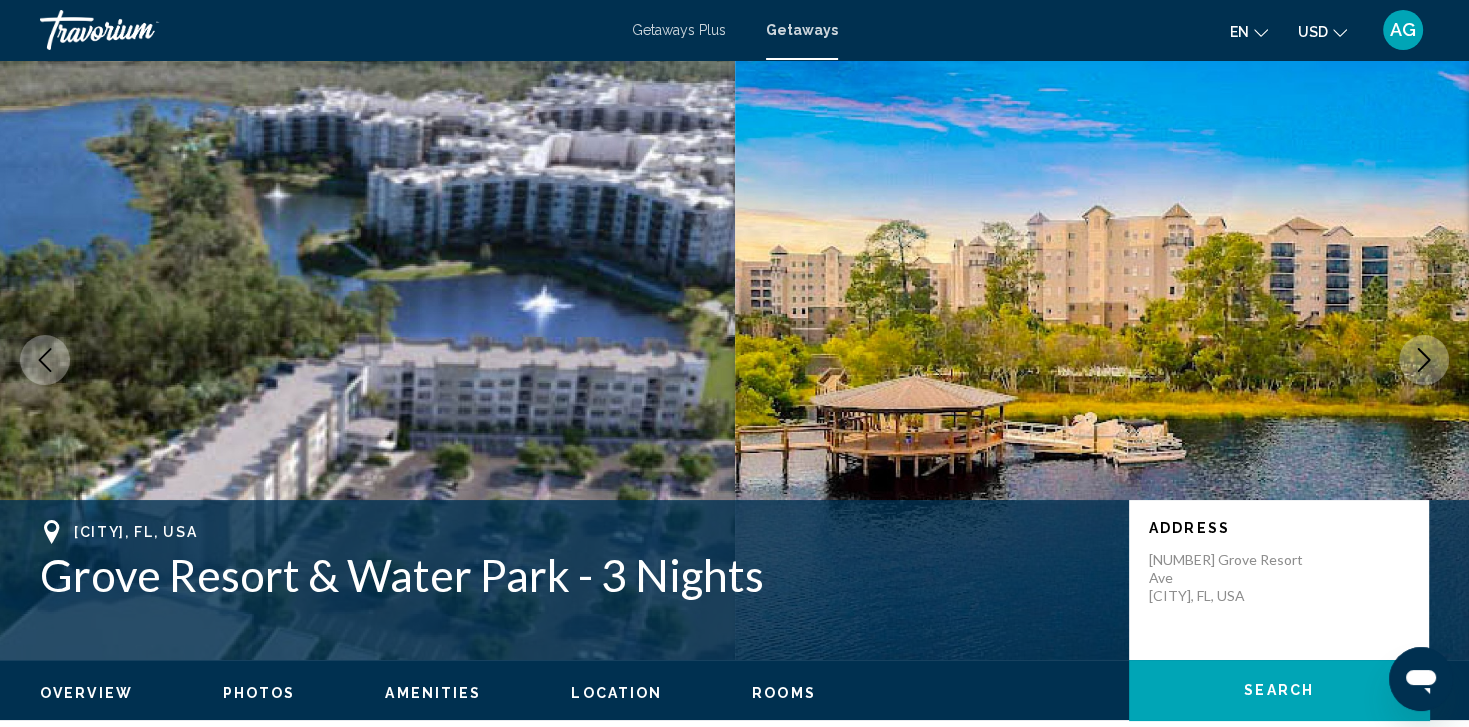 click 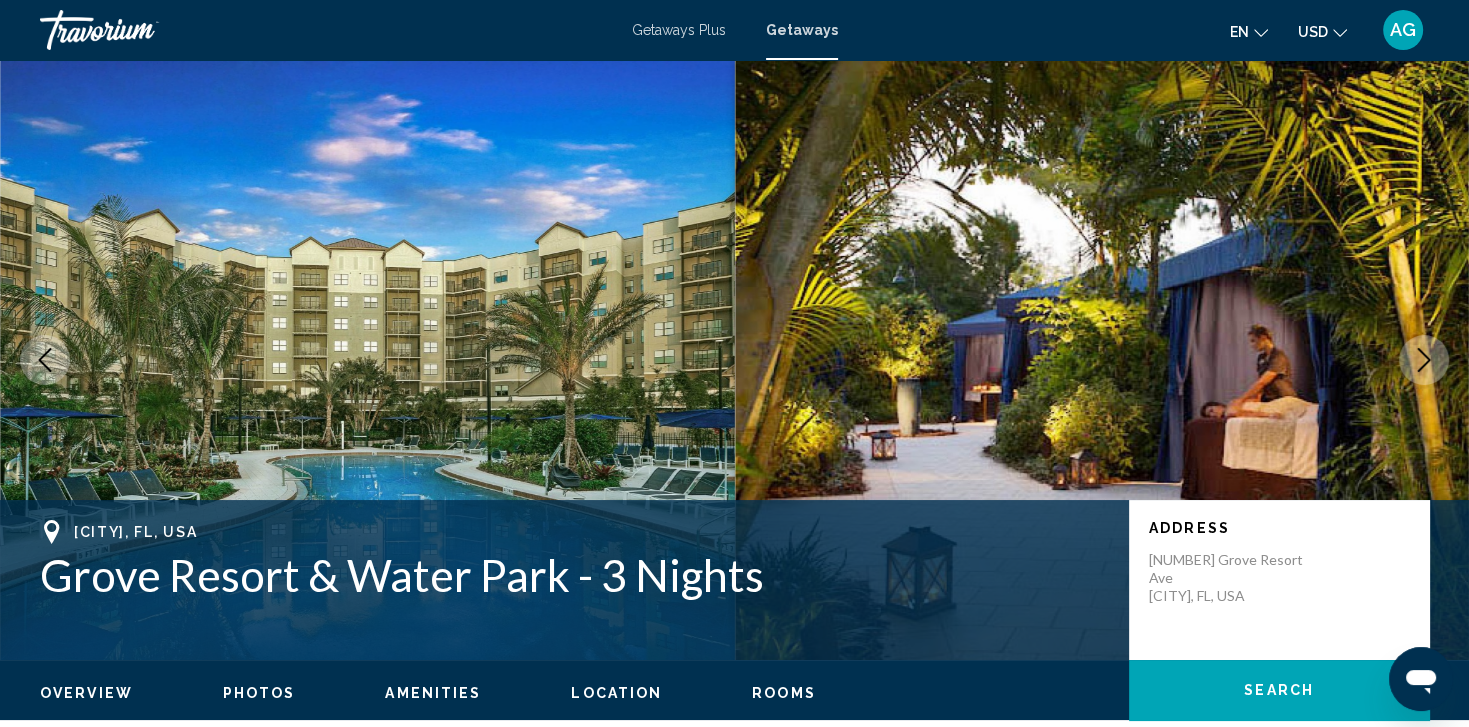 click 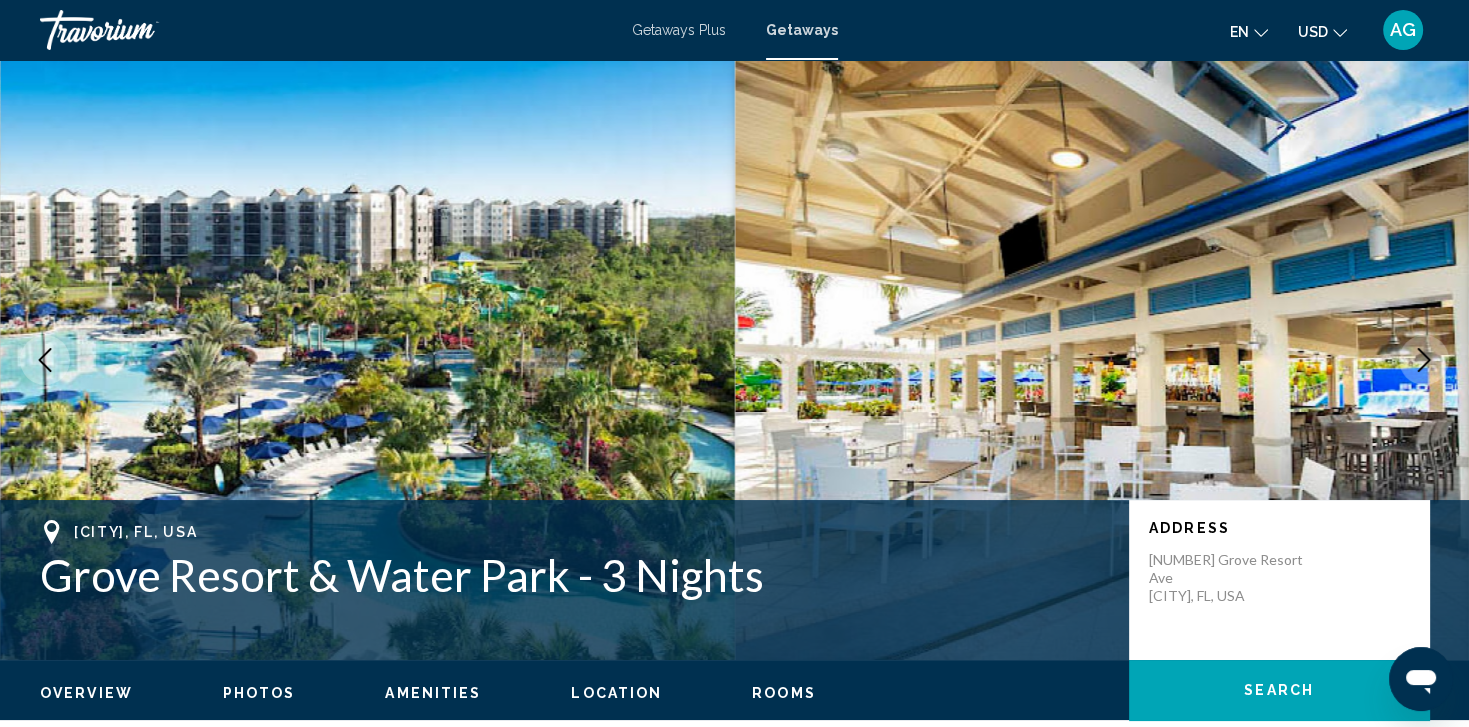 click 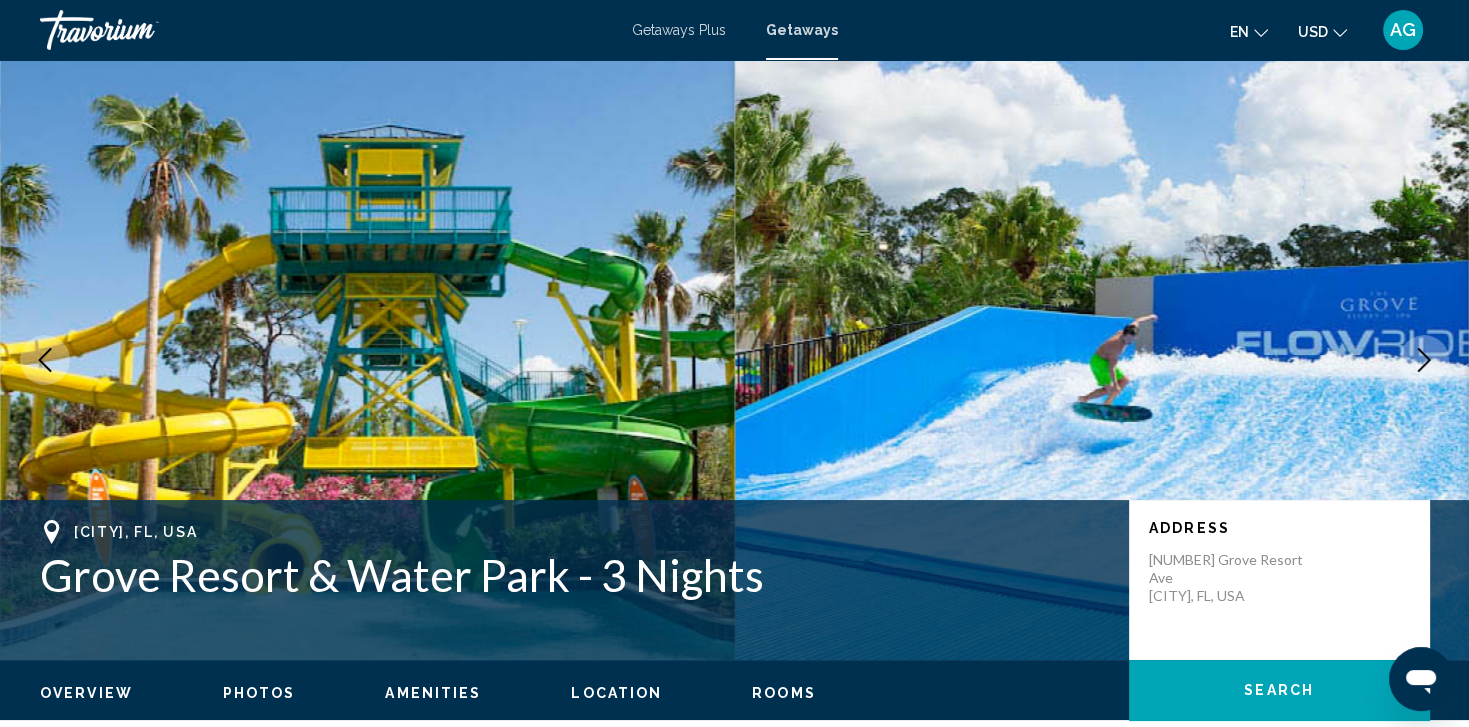click 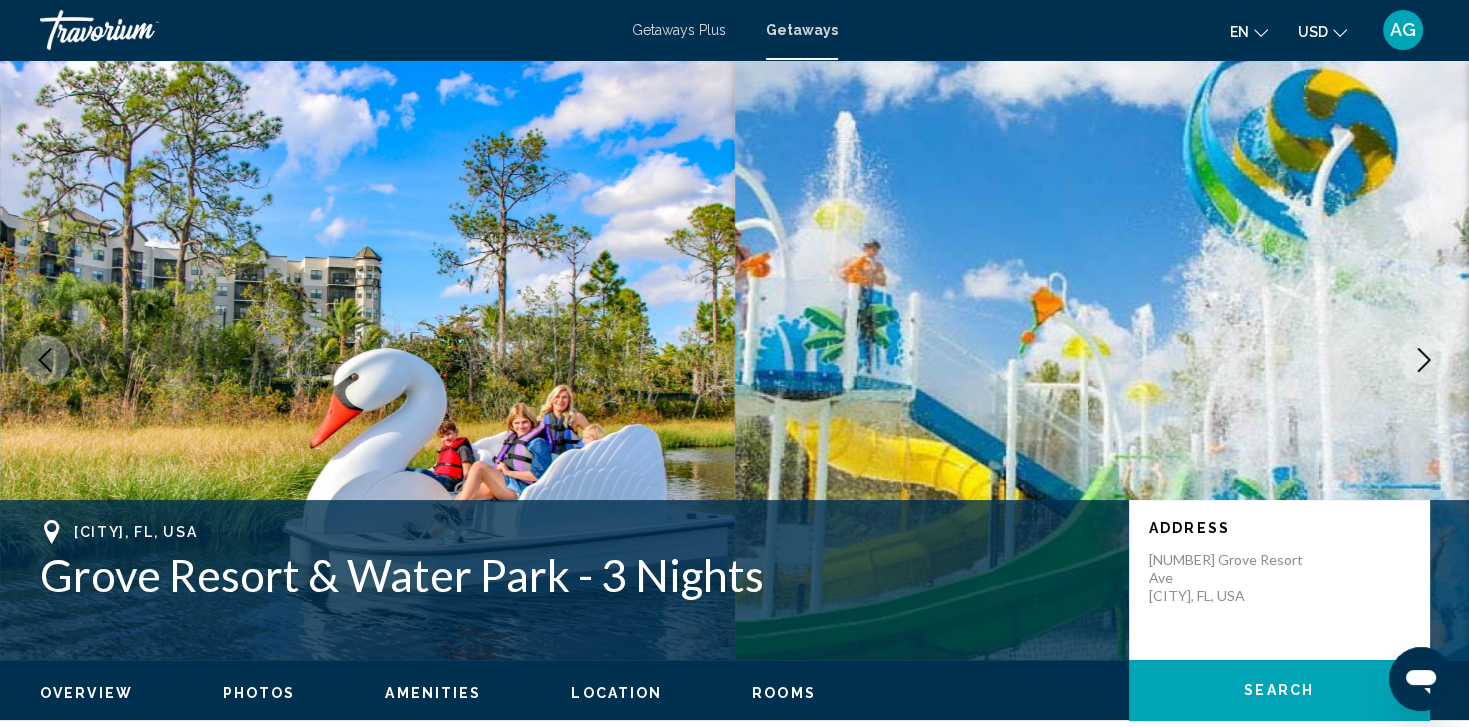 click 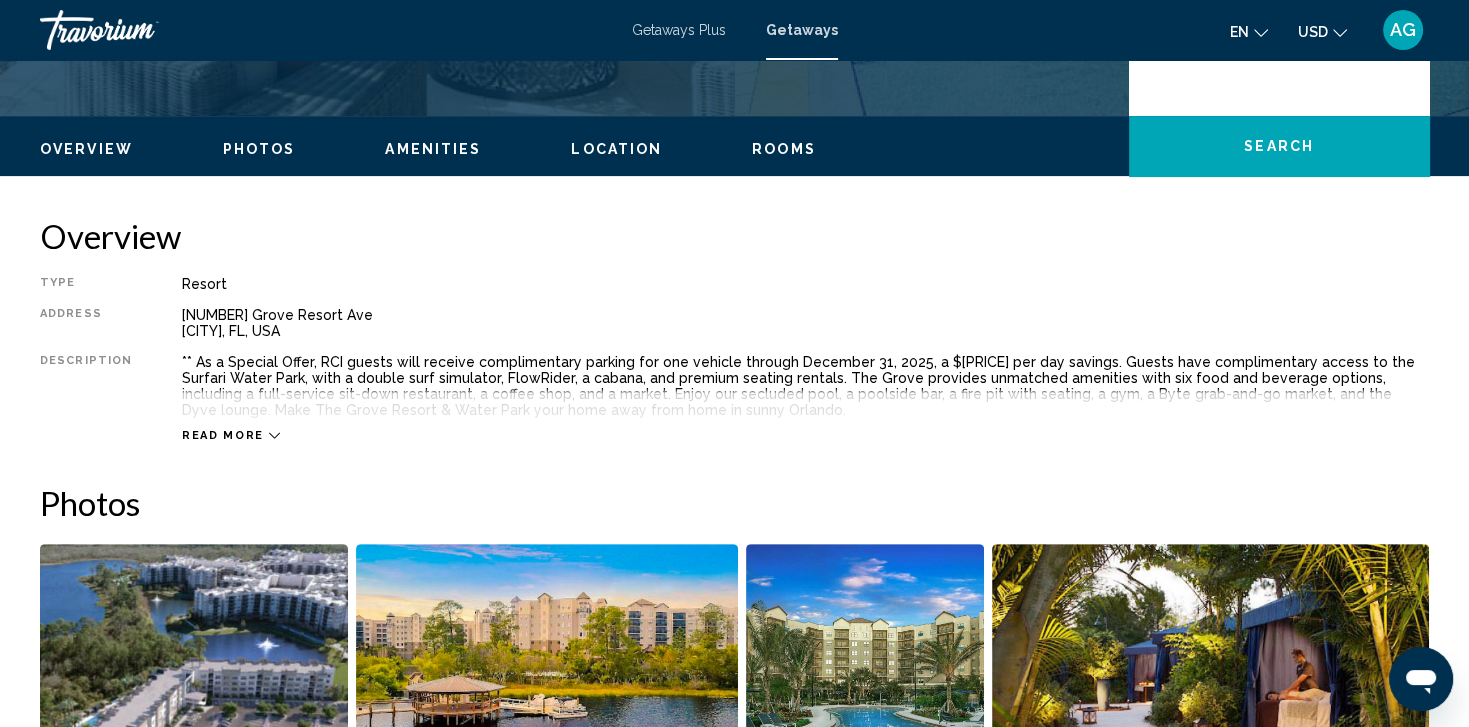 scroll, scrollTop: 590, scrollLeft: 0, axis: vertical 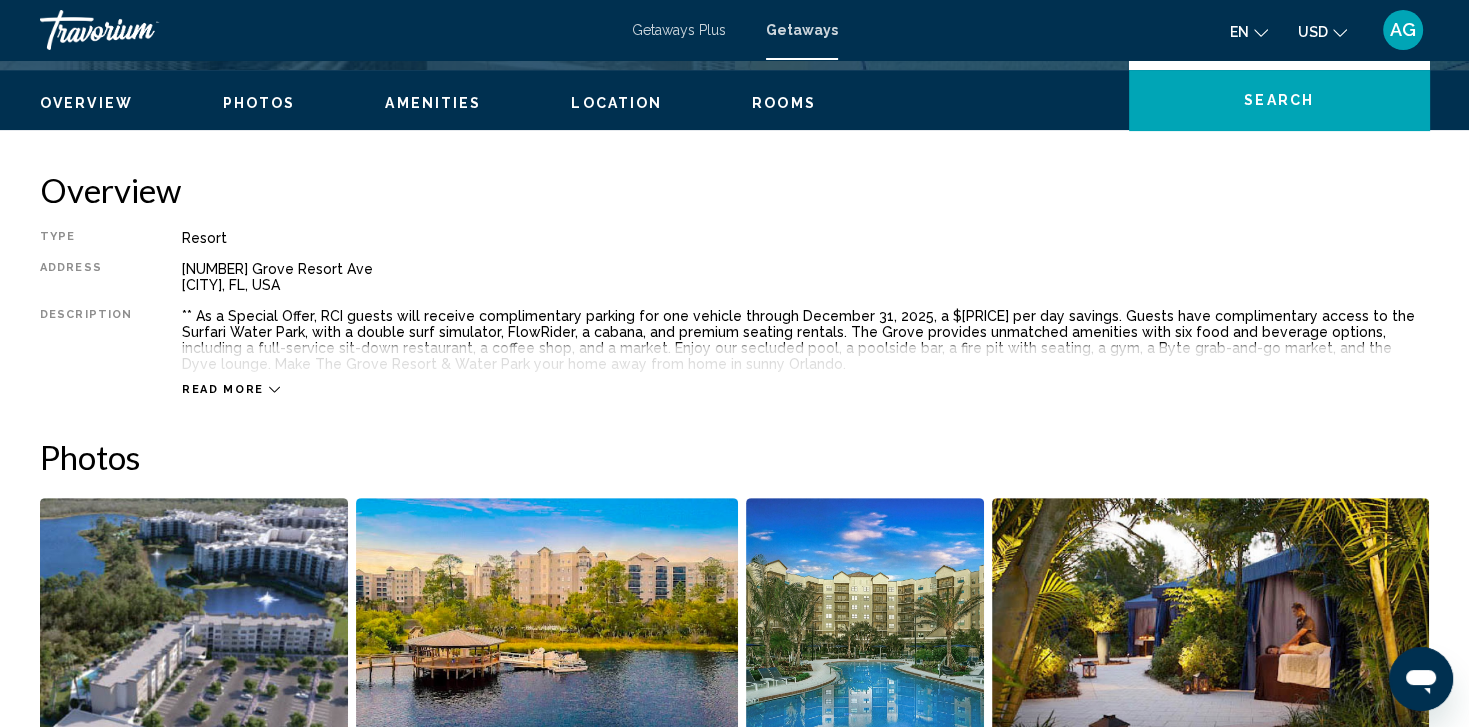 click 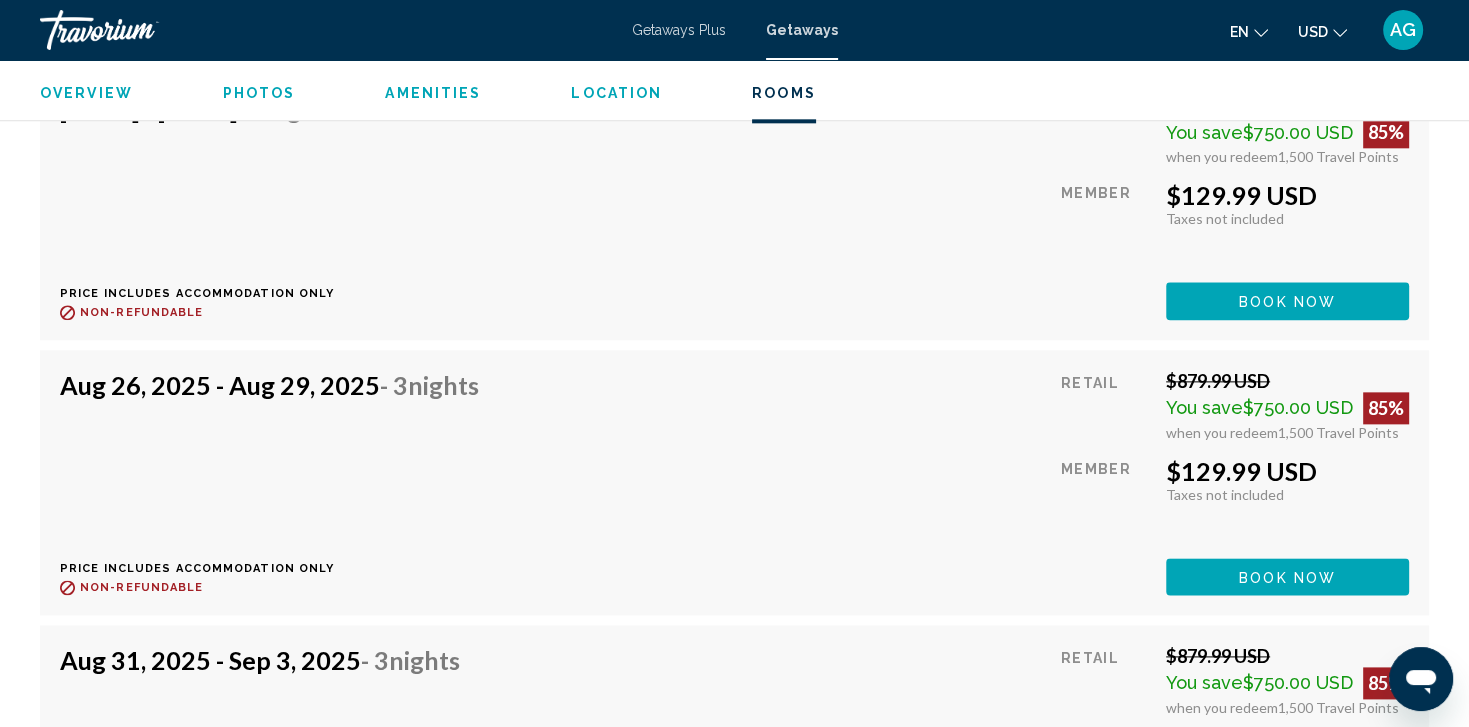 scroll, scrollTop: 9710, scrollLeft: 0, axis: vertical 